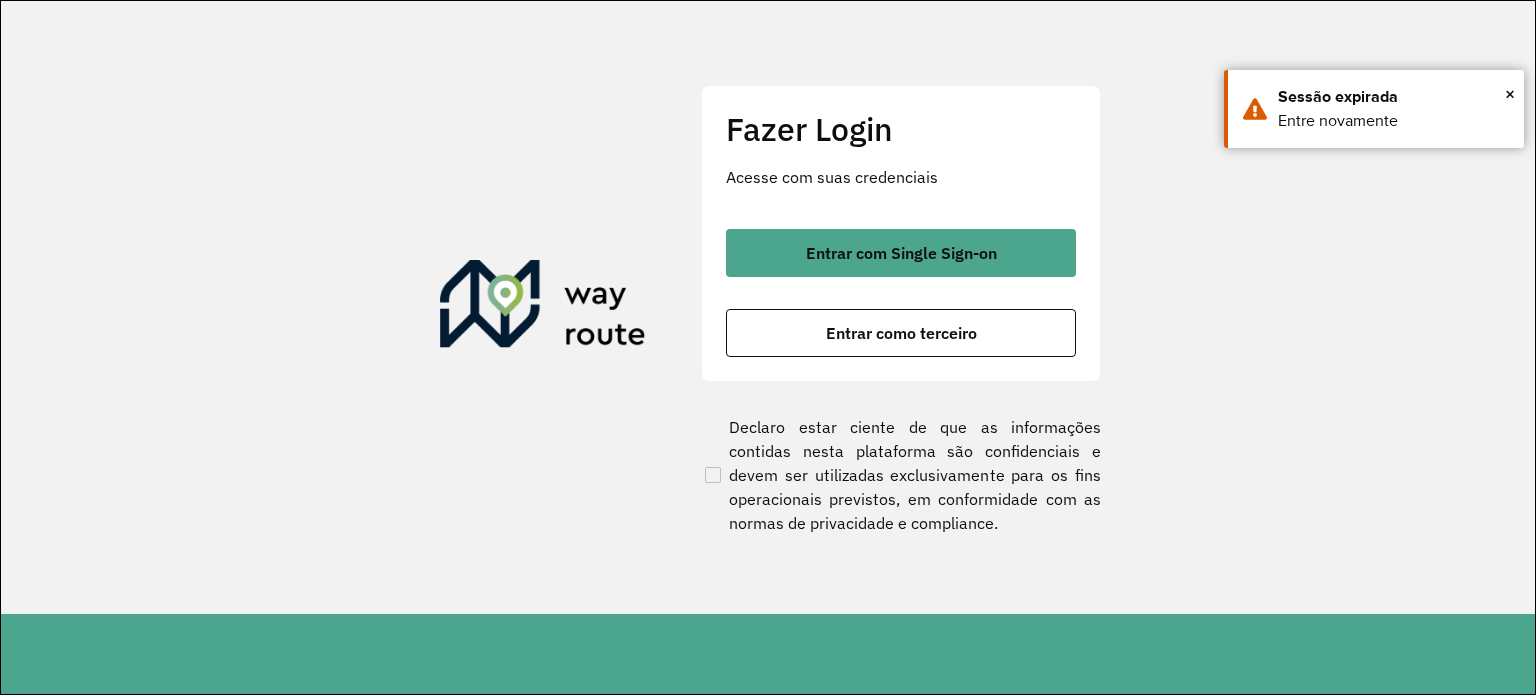 scroll, scrollTop: 0, scrollLeft: 0, axis: both 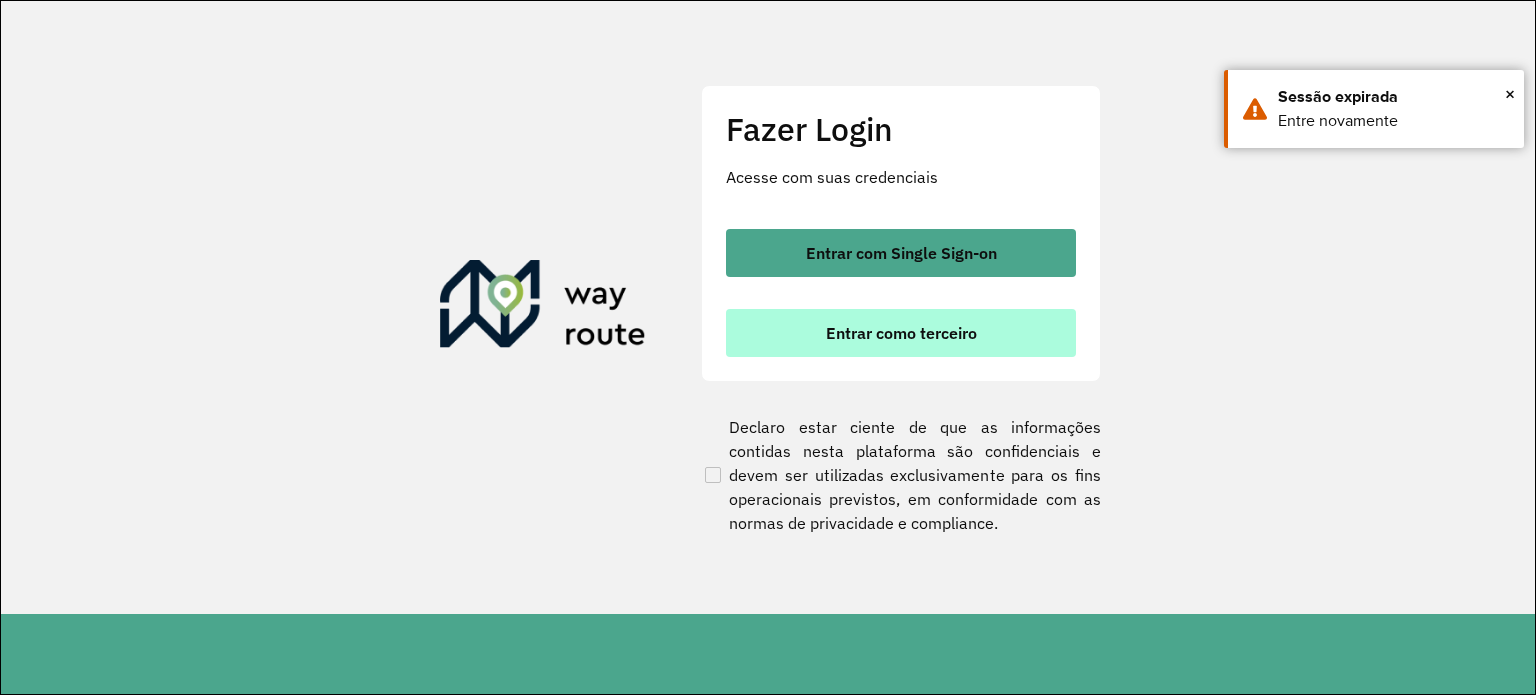 click on "Entrar como terceiro" at bounding box center [901, 333] 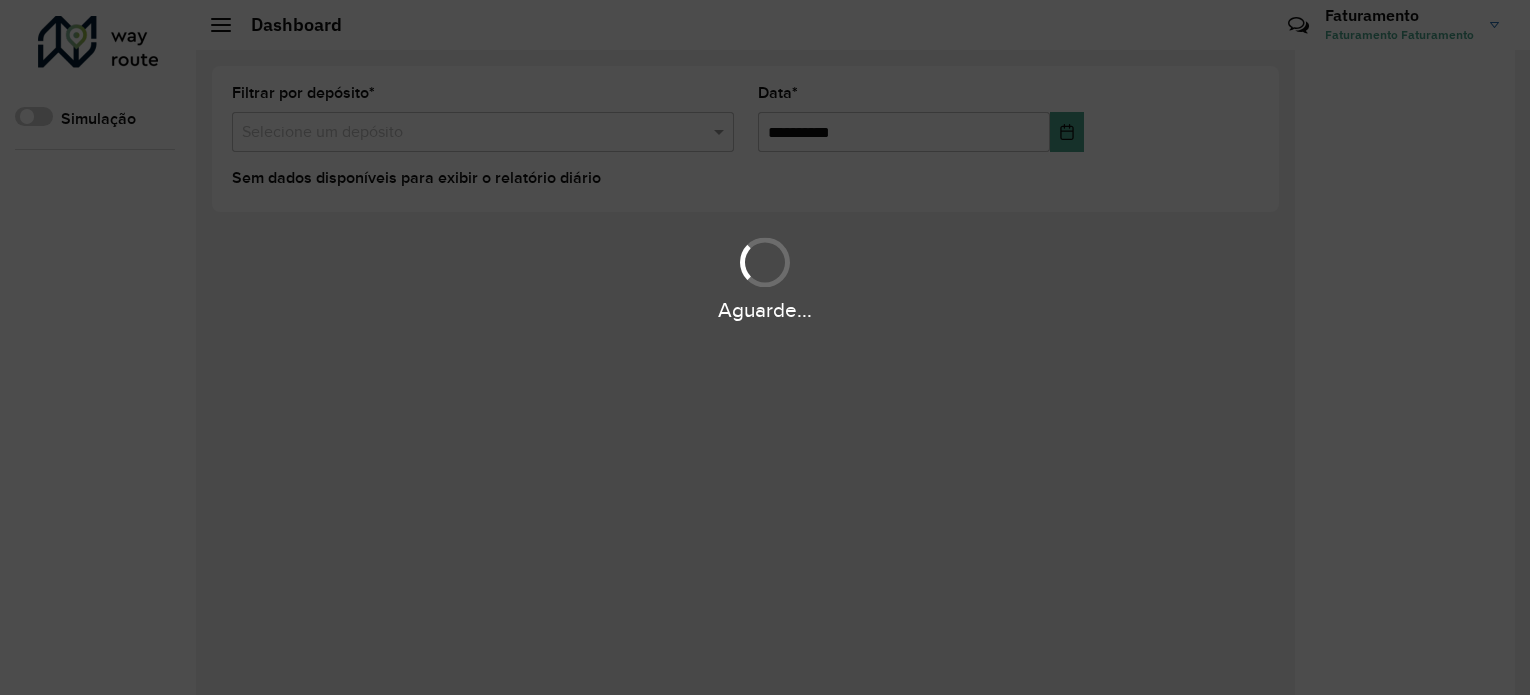 scroll, scrollTop: 0, scrollLeft: 0, axis: both 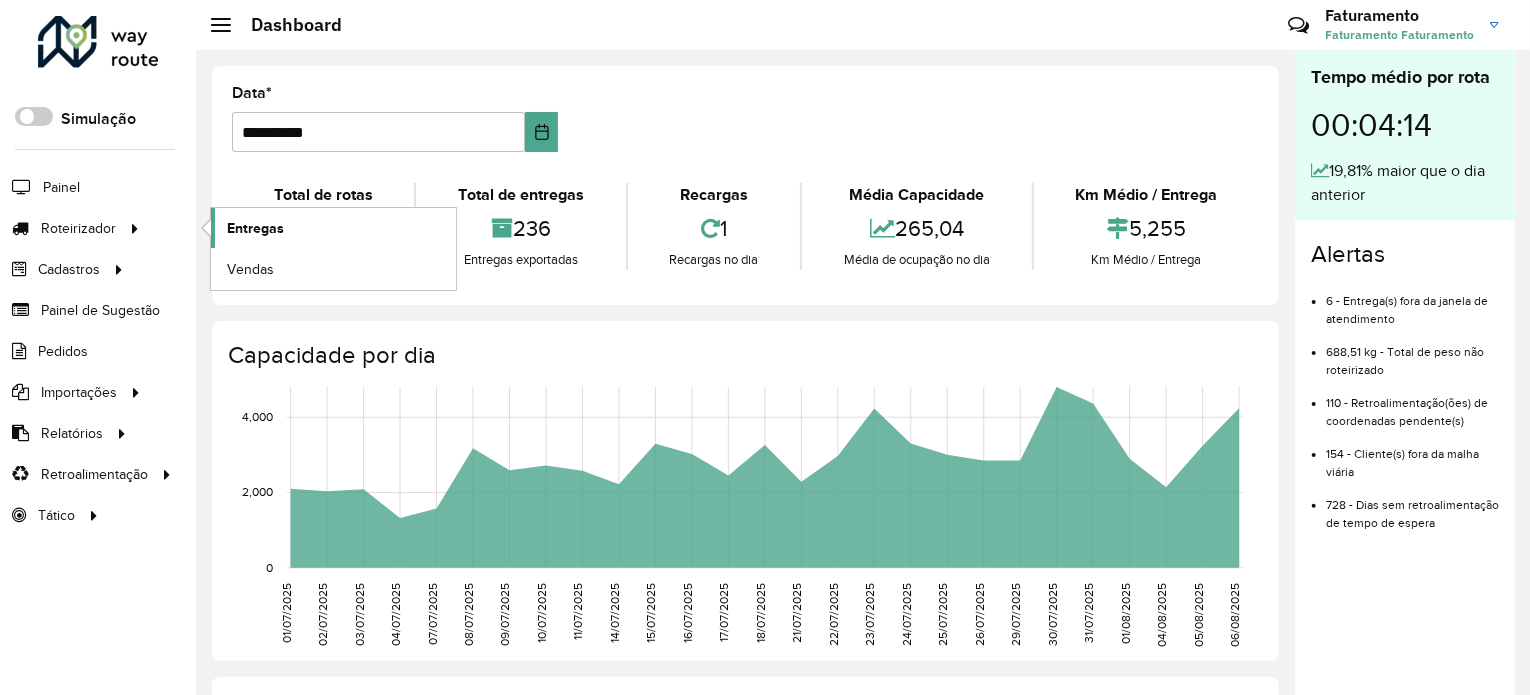 click on "Entregas" 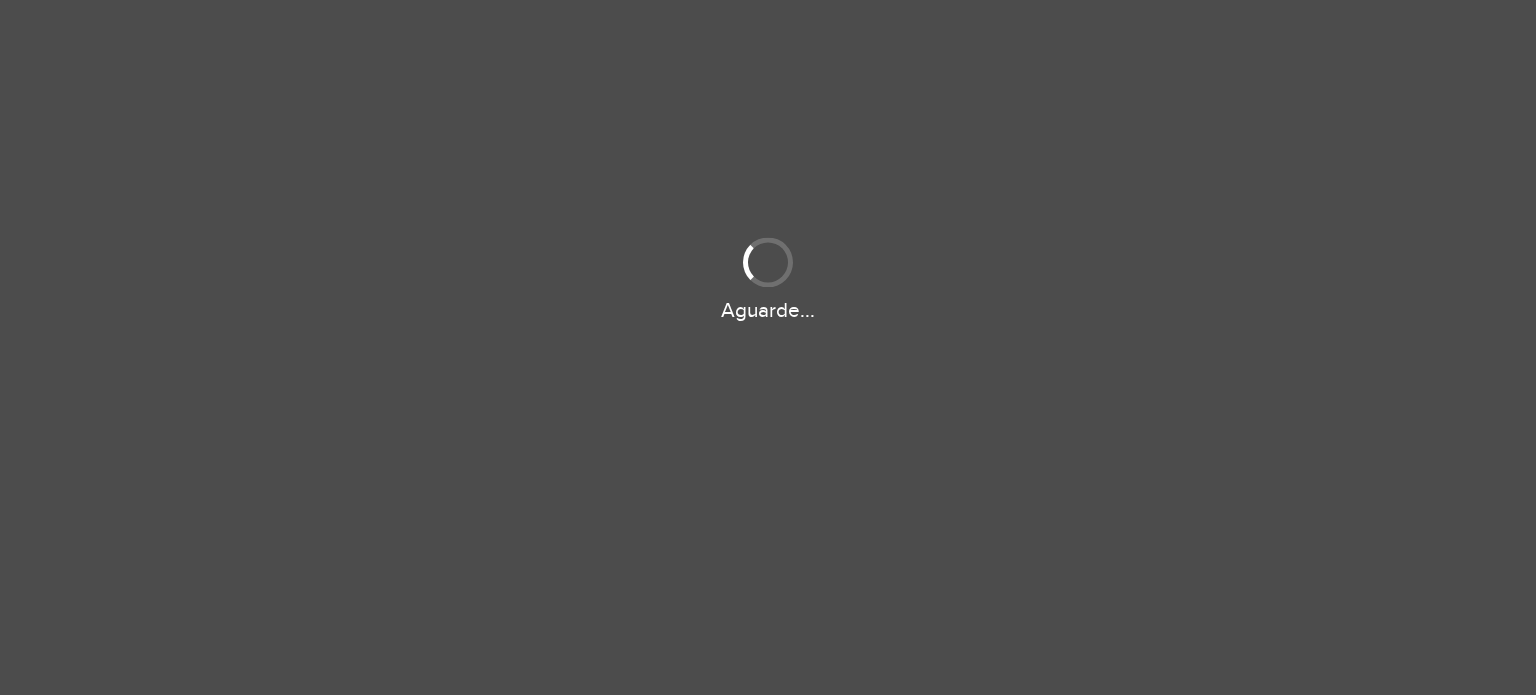scroll, scrollTop: 0, scrollLeft: 0, axis: both 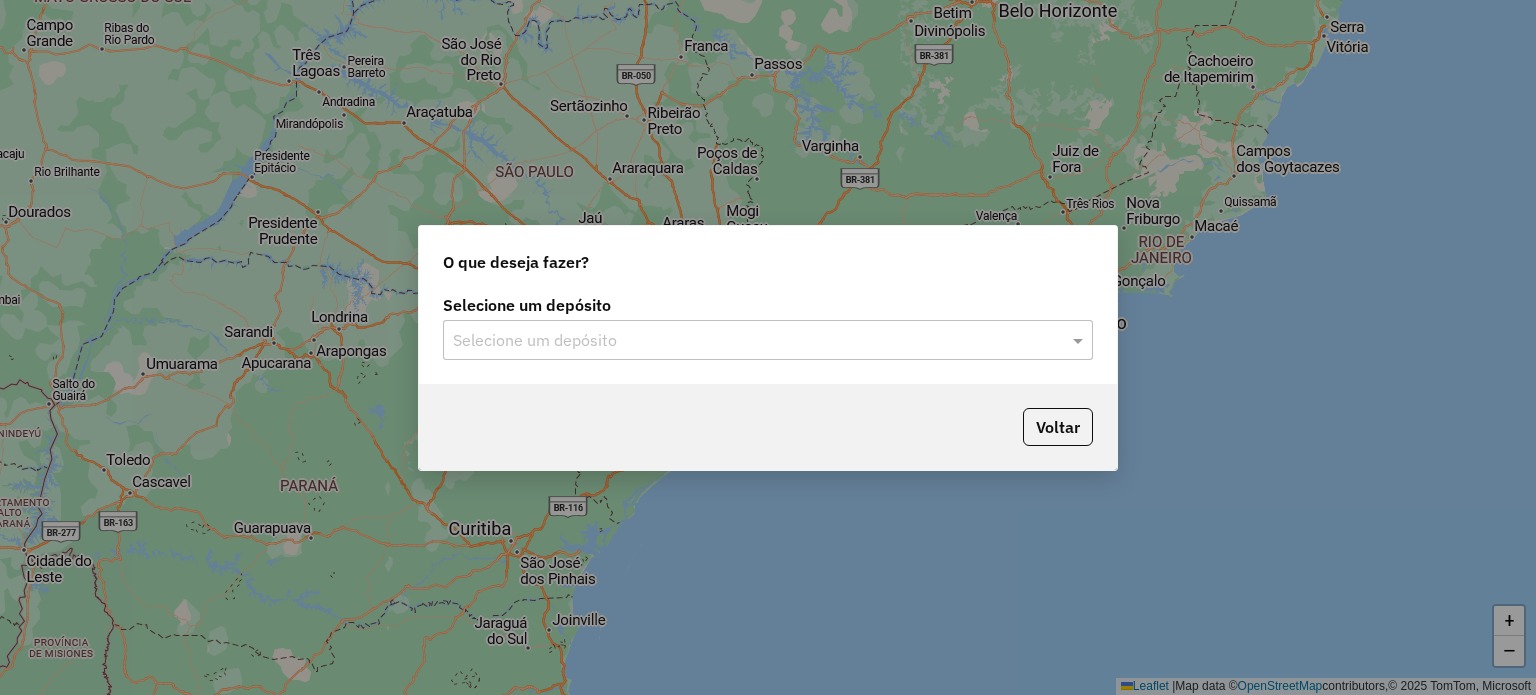 click 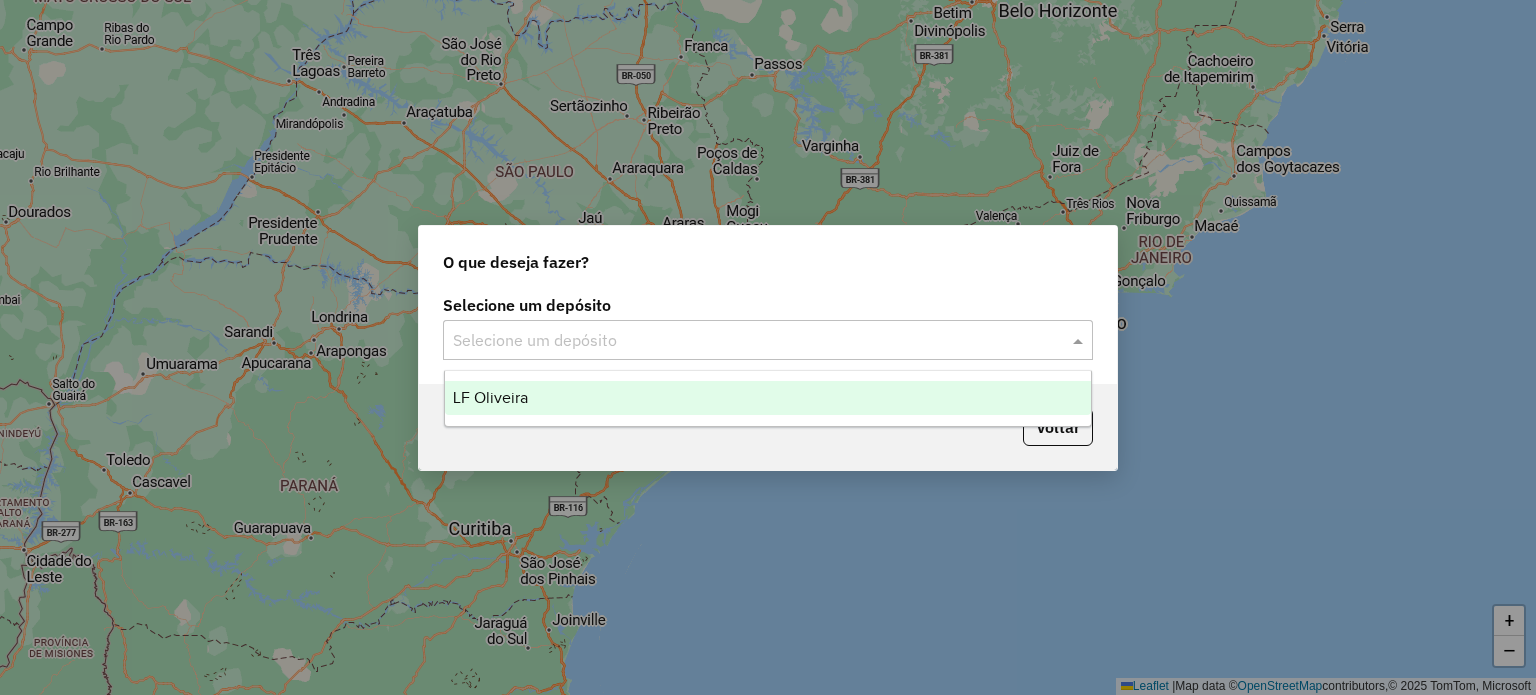 click on "LF Oliveira" at bounding box center [768, 398] 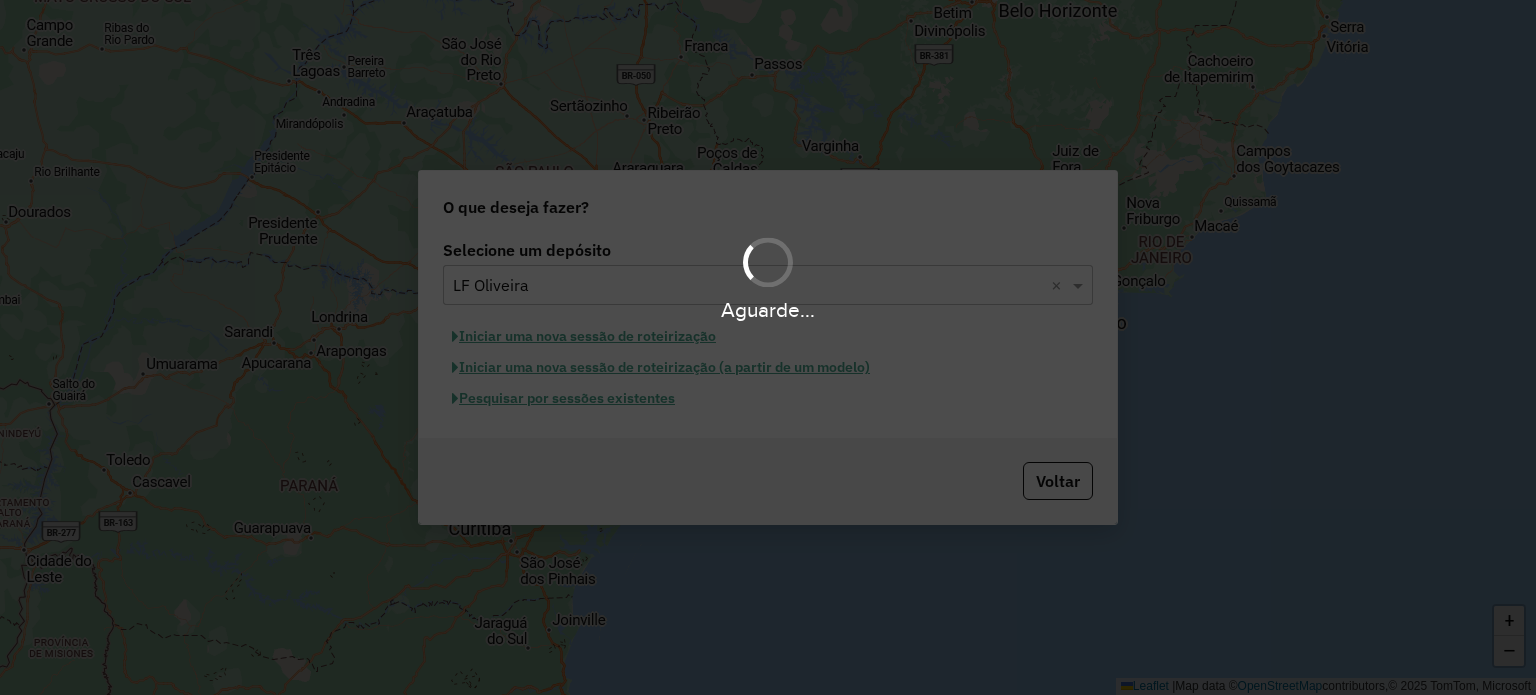 click on "Aguarde..." at bounding box center [768, 347] 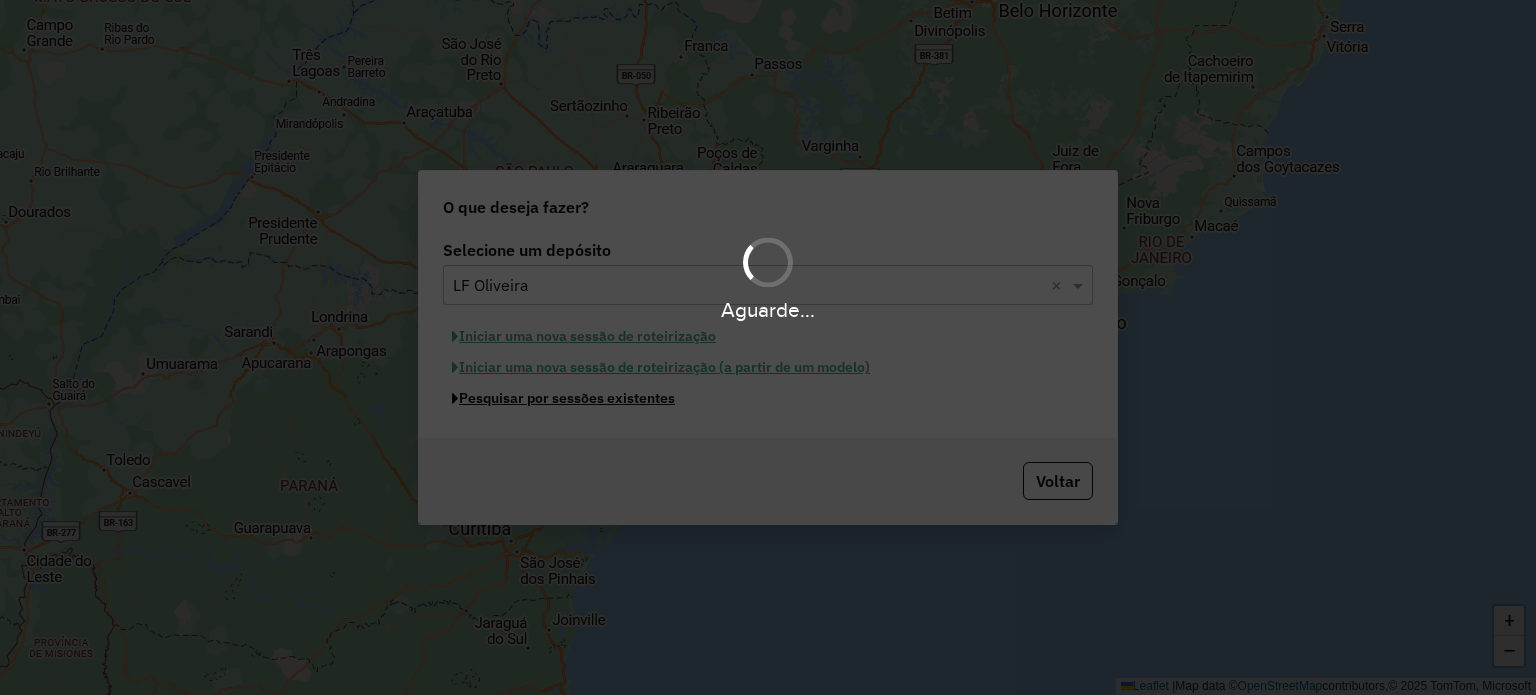 click on "Pesquisar por sessões existentes" 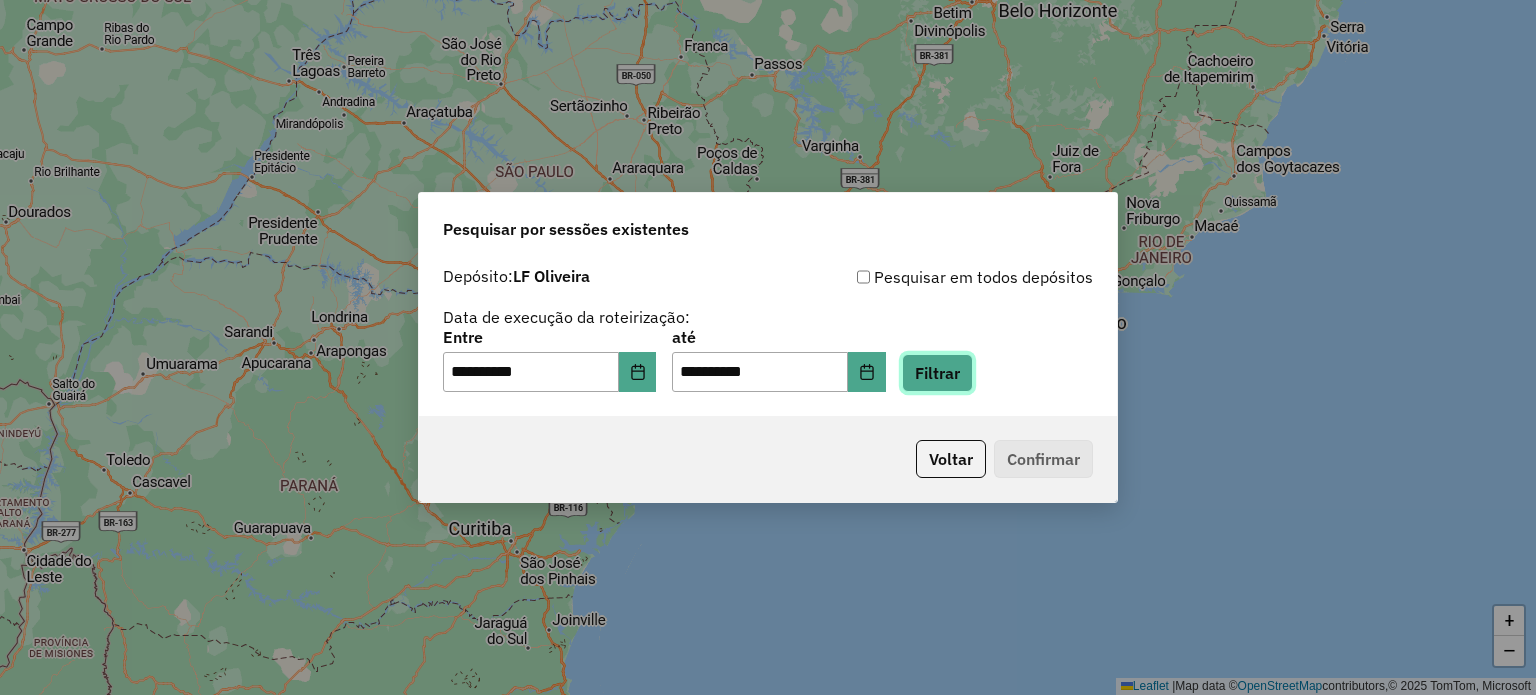 click on "Filtrar" 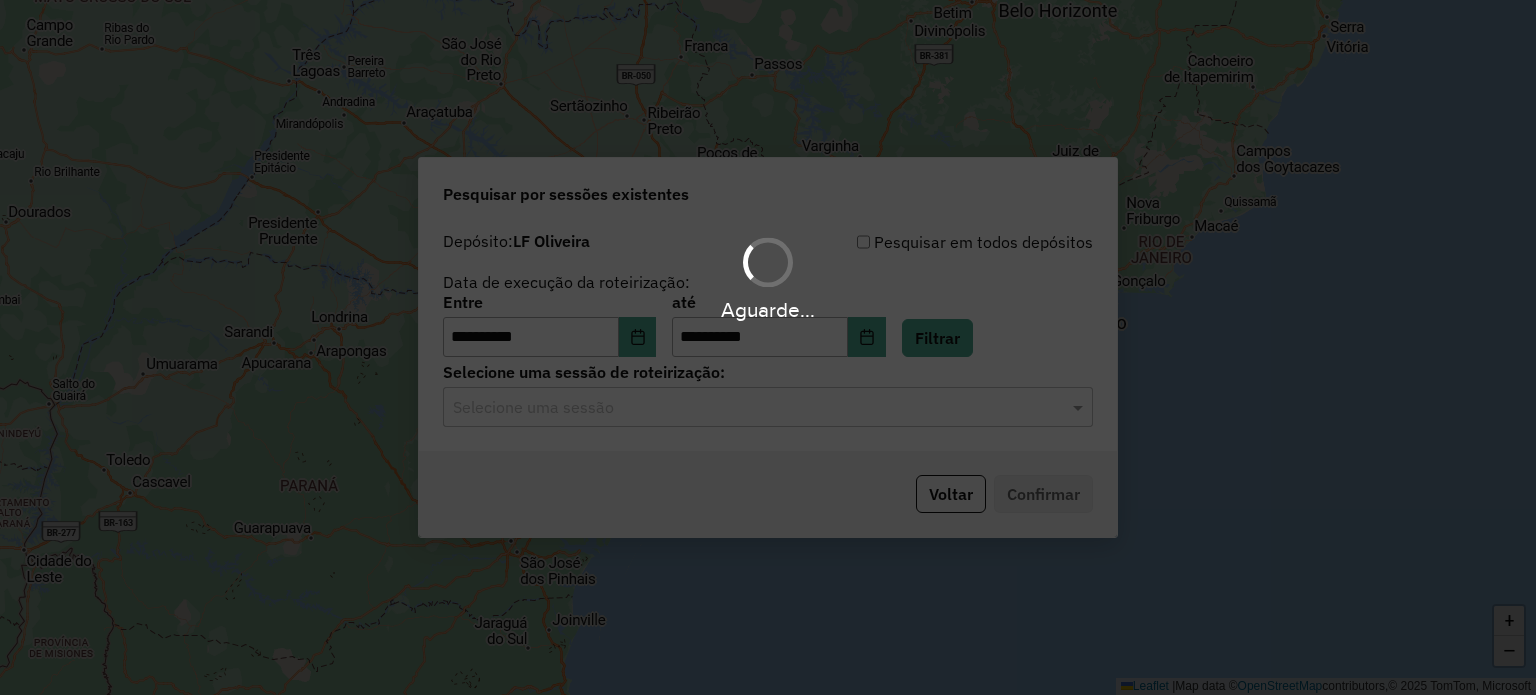 click on "**********" at bounding box center [768, 347] 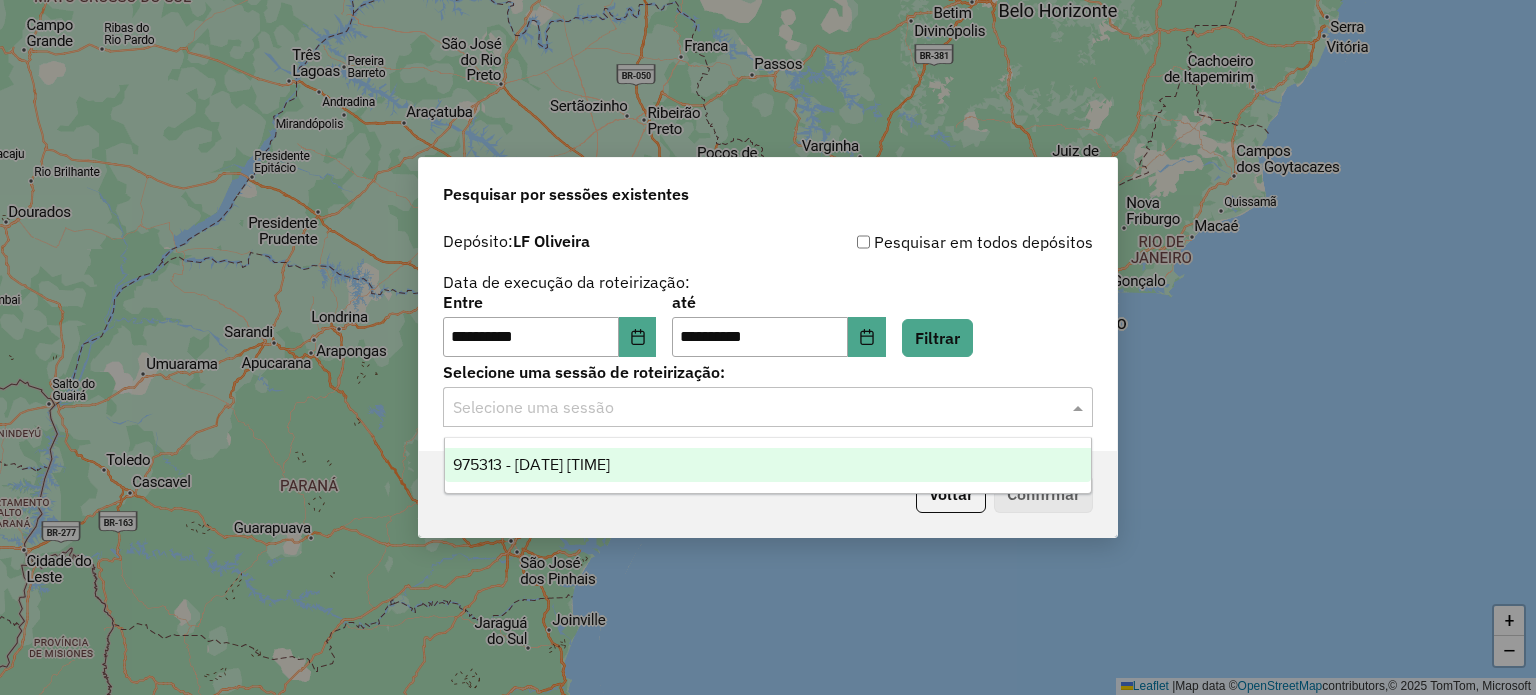 click 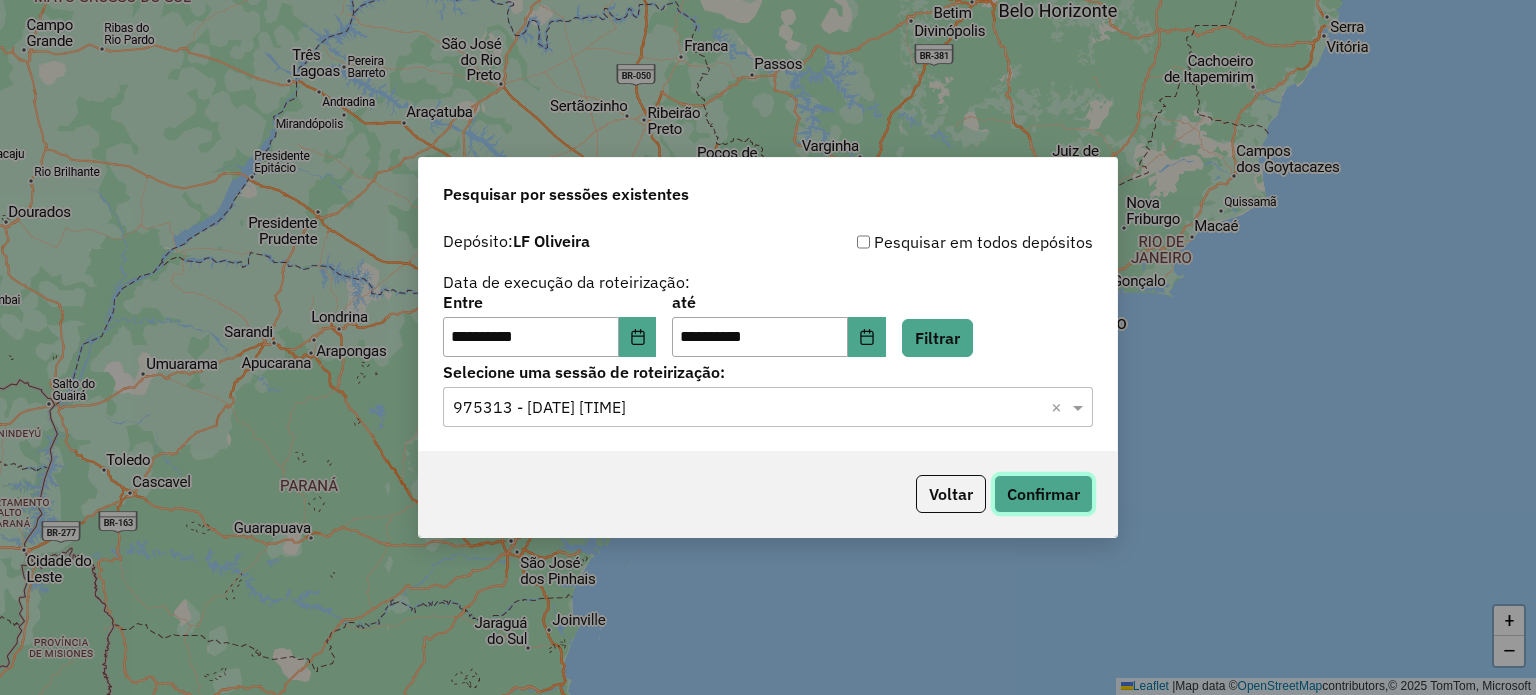 click on "Confirmar" 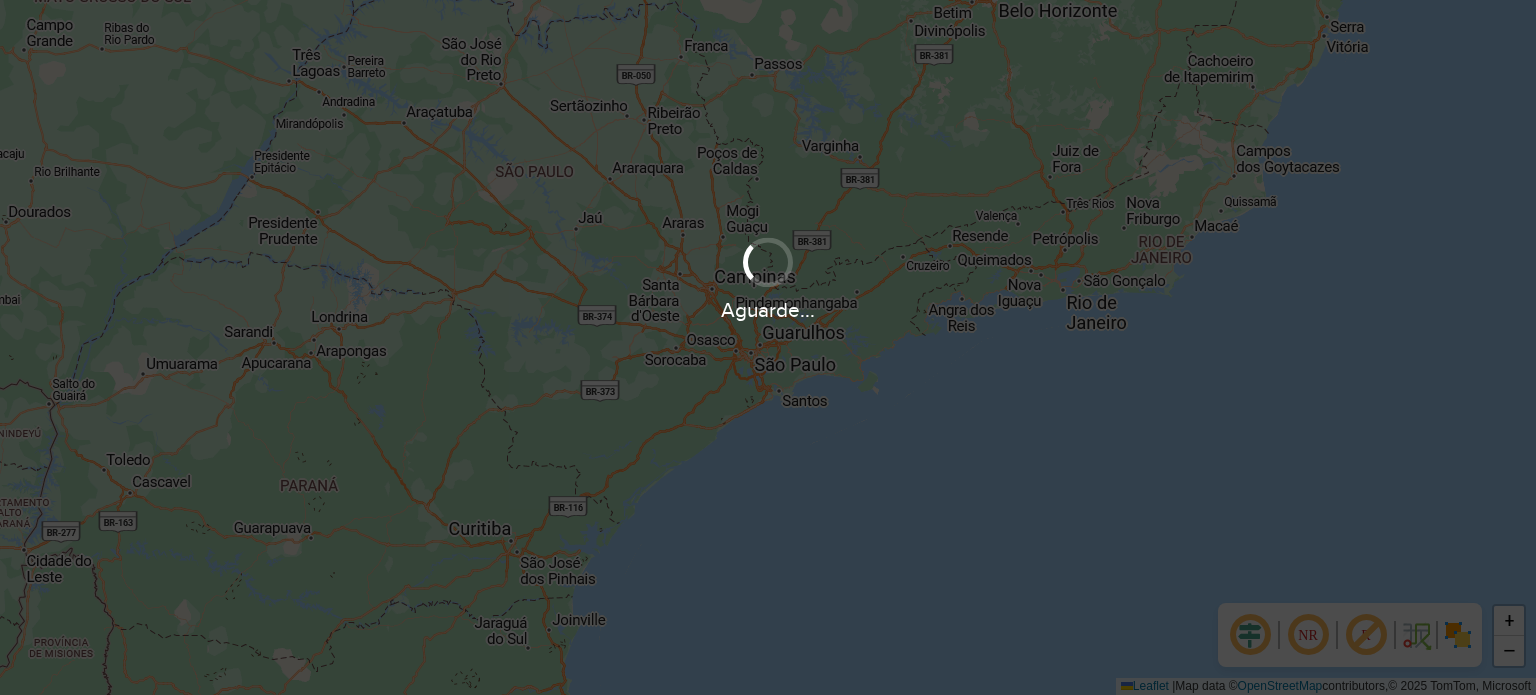 scroll, scrollTop: 0, scrollLeft: 0, axis: both 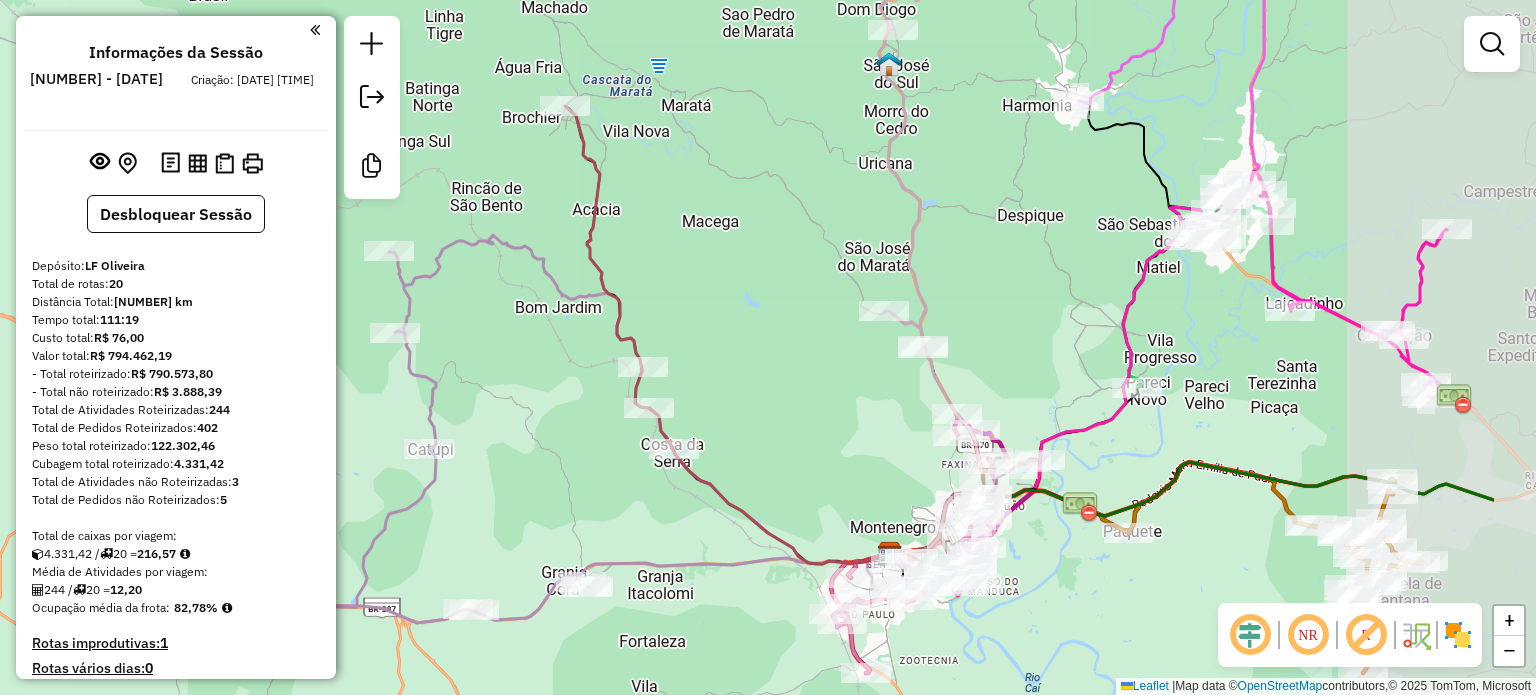 drag, startPoint x: 1031, startPoint y: 395, endPoint x: 1258, endPoint y: 254, distance: 267.2265 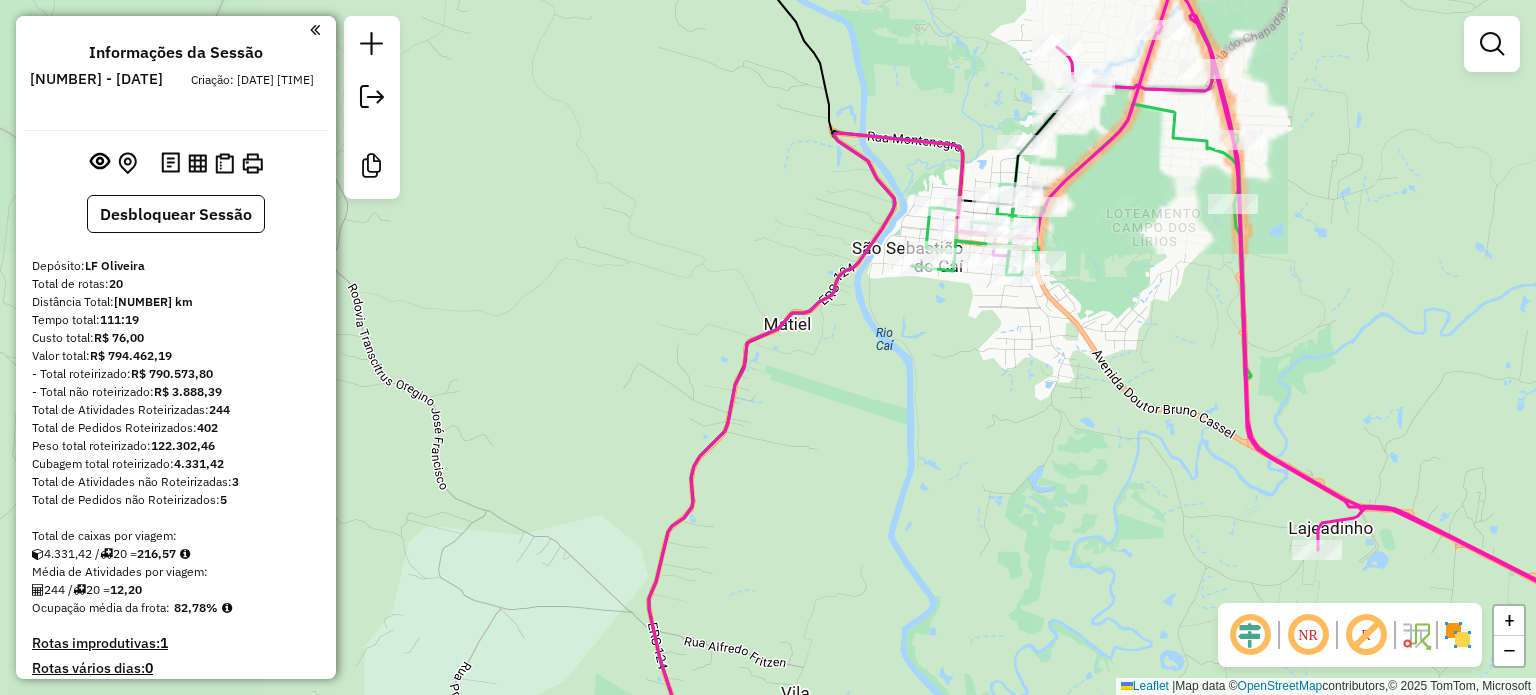 drag, startPoint x: 1316, startPoint y: 199, endPoint x: 1292, endPoint y: 277, distance: 81.608826 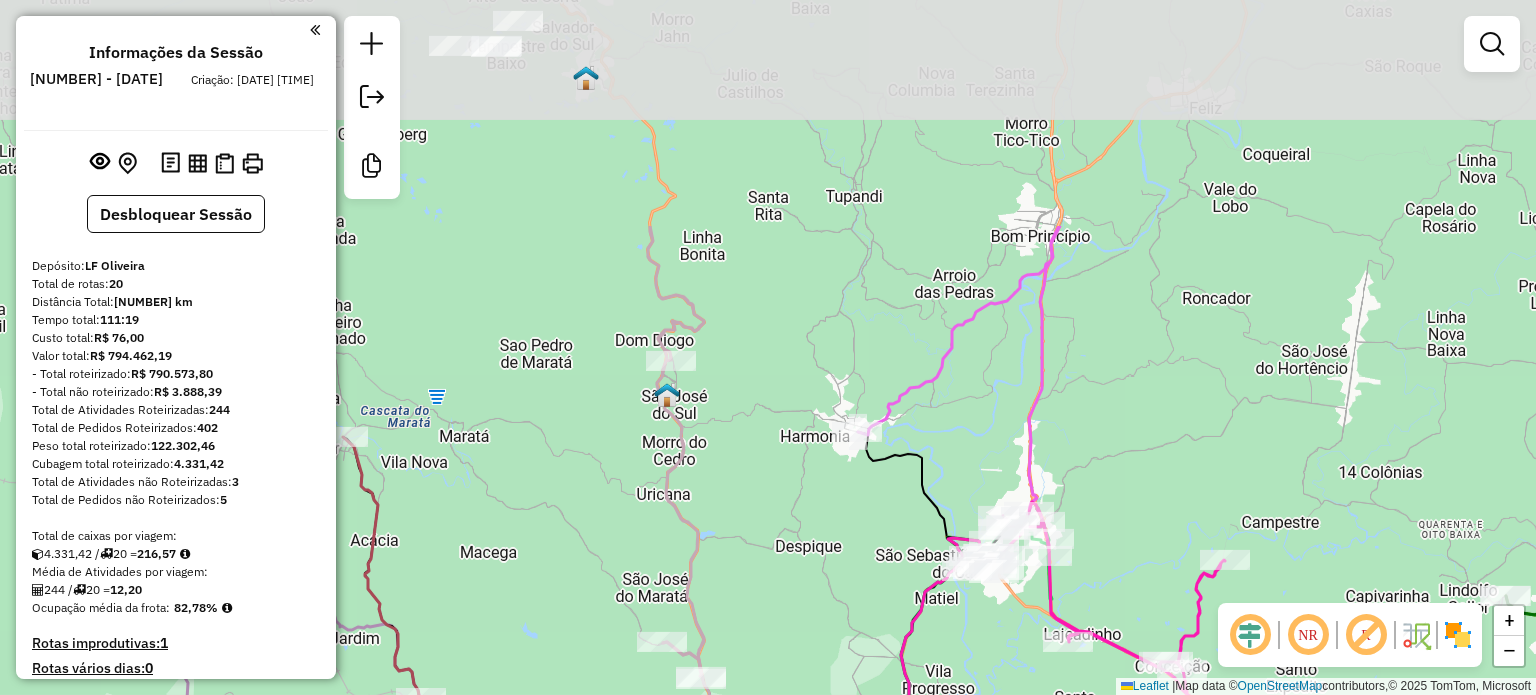drag, startPoint x: 696, startPoint y: 261, endPoint x: 808, endPoint y: 543, distance: 303.4271 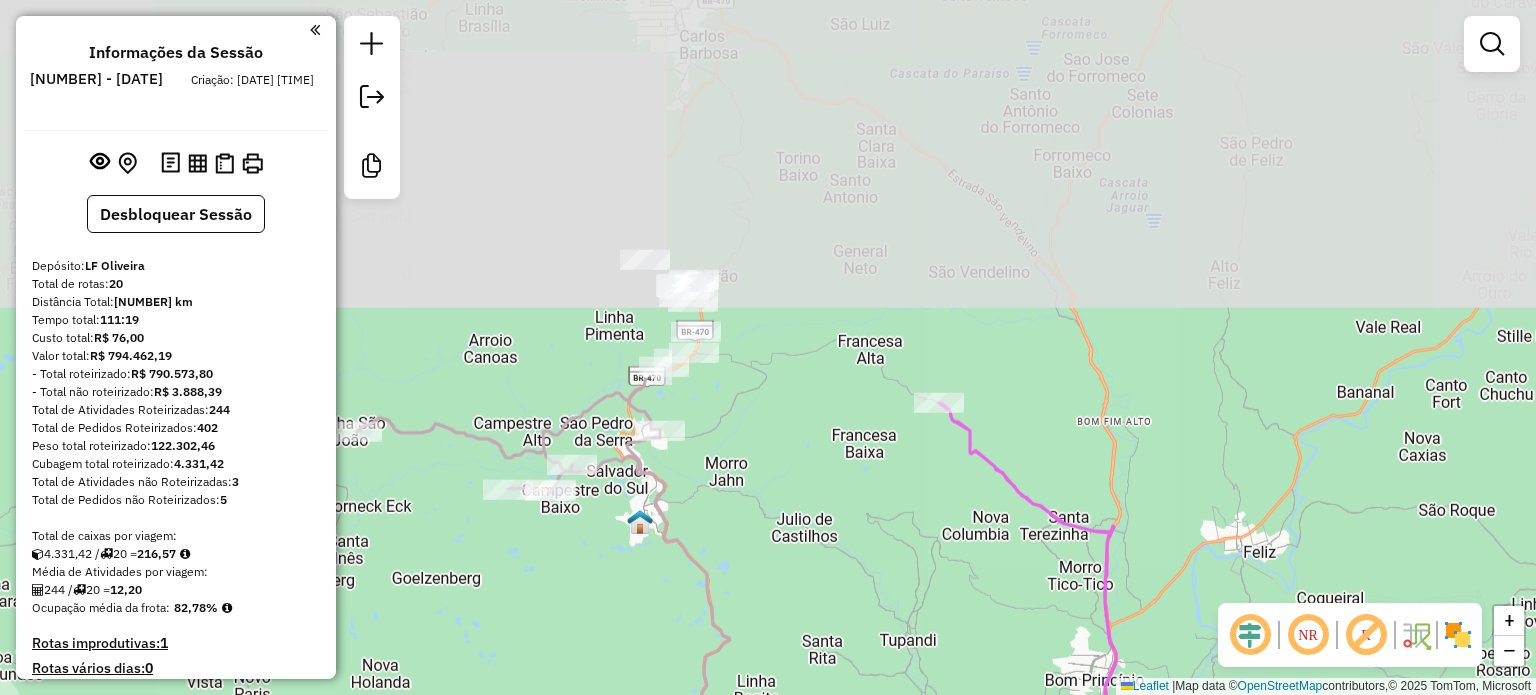 drag, startPoint x: 832, startPoint y: 306, endPoint x: 900, endPoint y: 531, distance: 235.05106 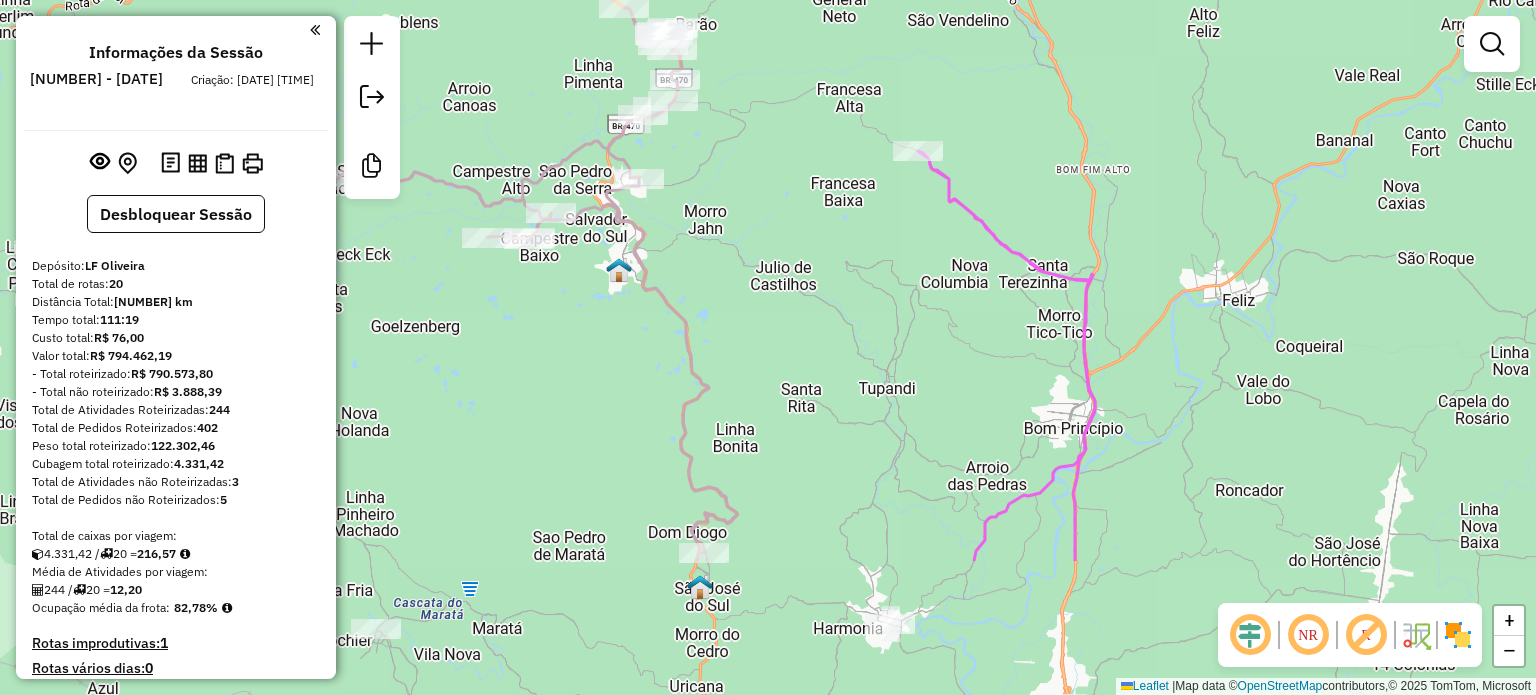 drag, startPoint x: 934, startPoint y: 576, endPoint x: 916, endPoint y: 351, distance: 225.71886 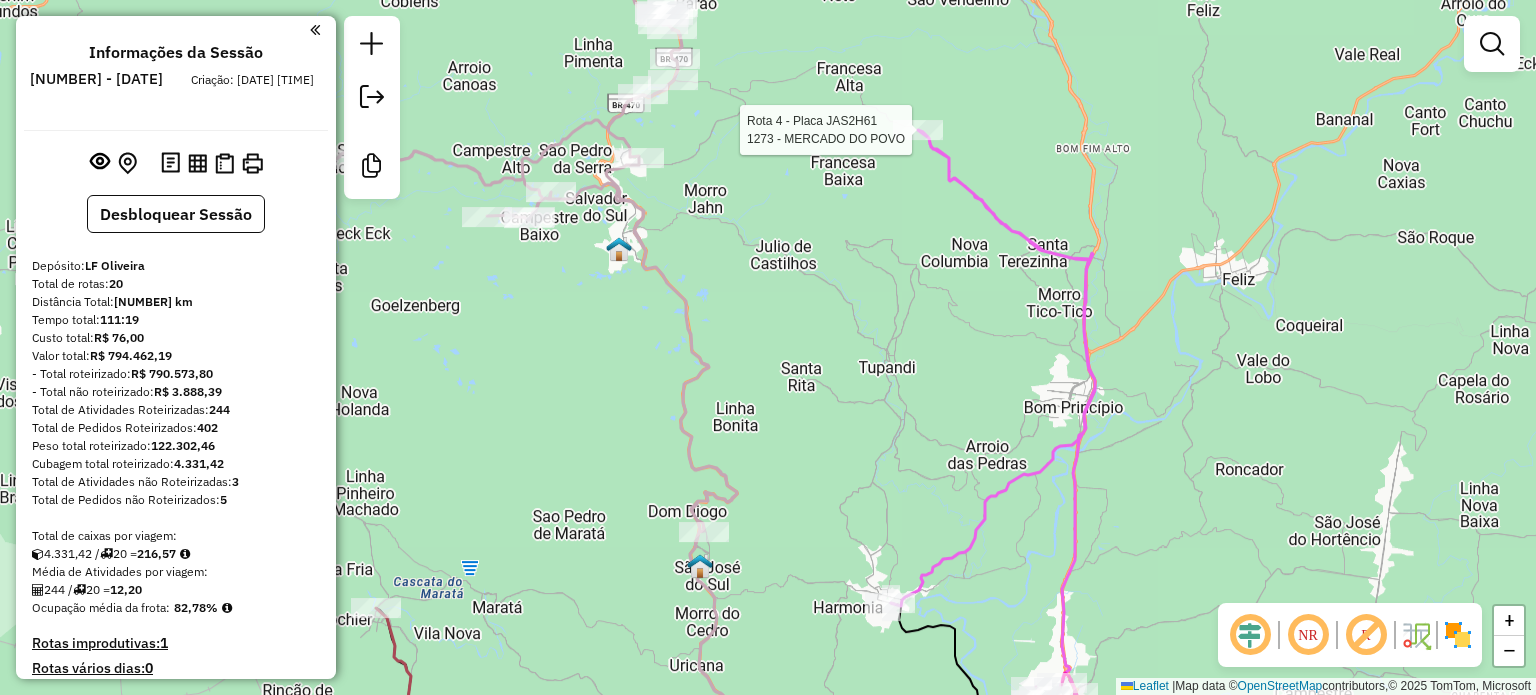 click 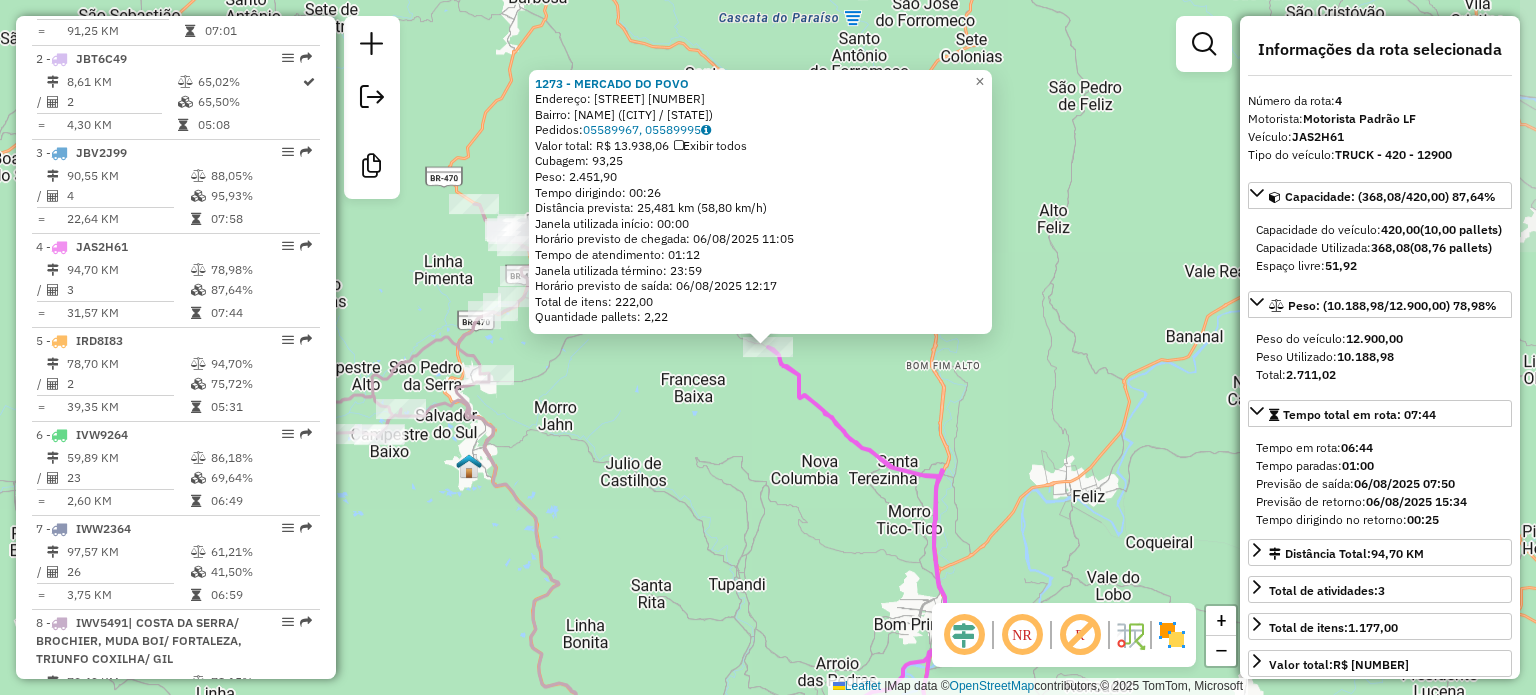 scroll, scrollTop: 1087, scrollLeft: 0, axis: vertical 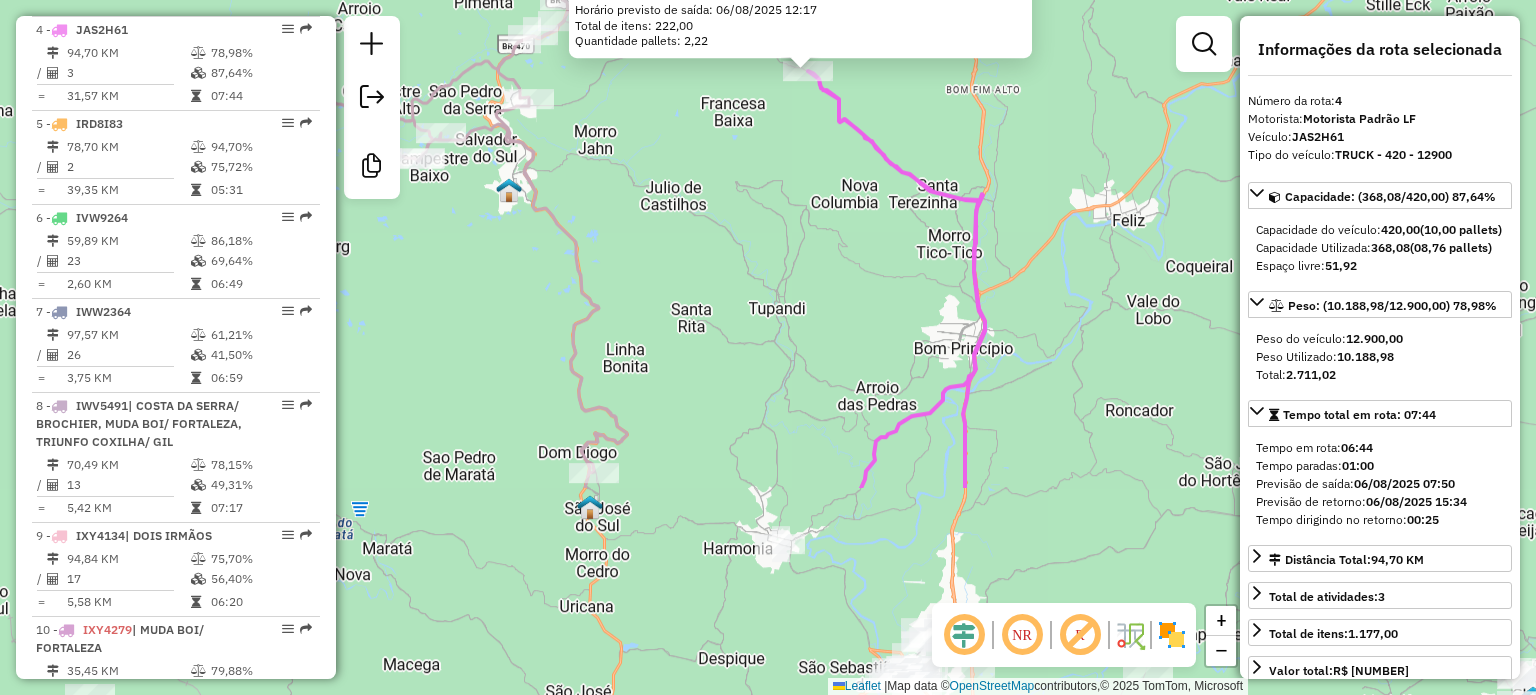 drag, startPoint x: 788, startPoint y: 534, endPoint x: 831, endPoint y: 253, distance: 284.271 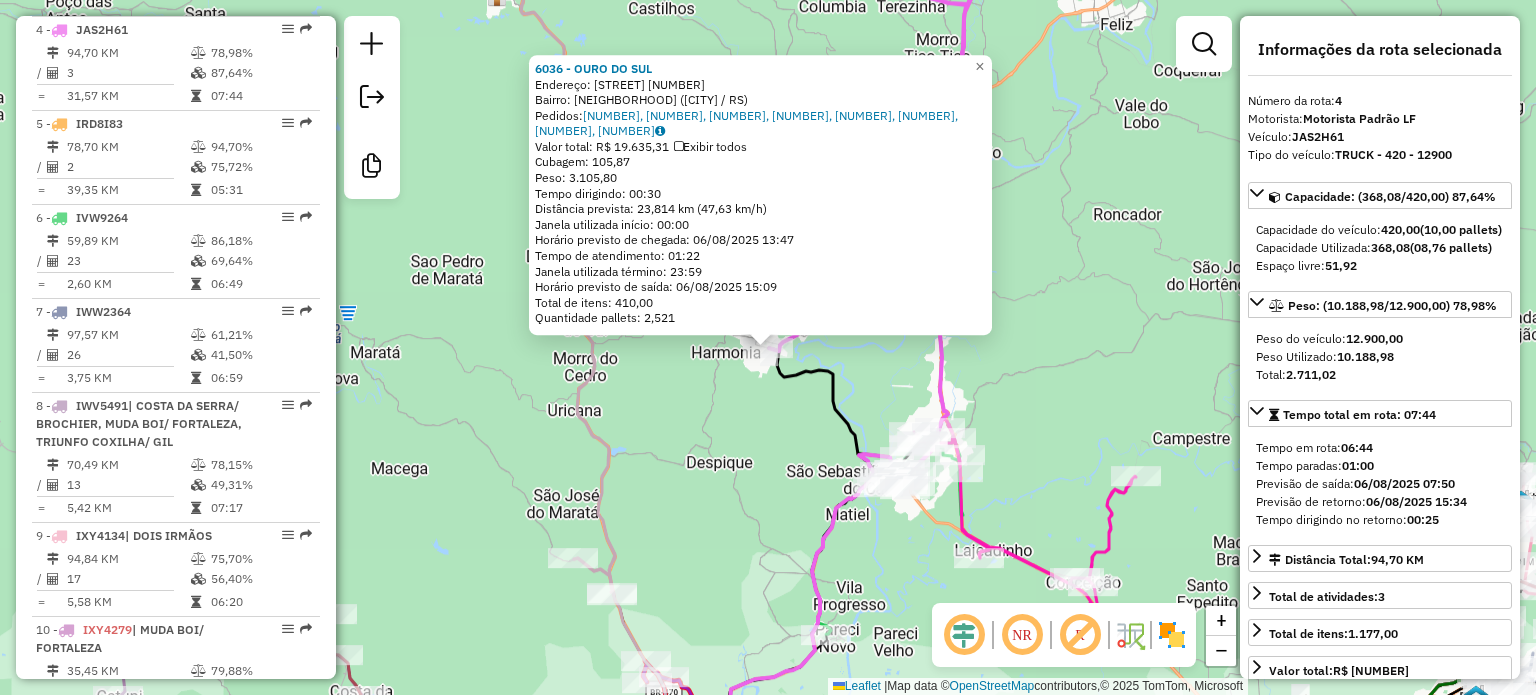 drag, startPoint x: 800, startPoint y: 423, endPoint x: 781, endPoint y: 359, distance: 66.760765 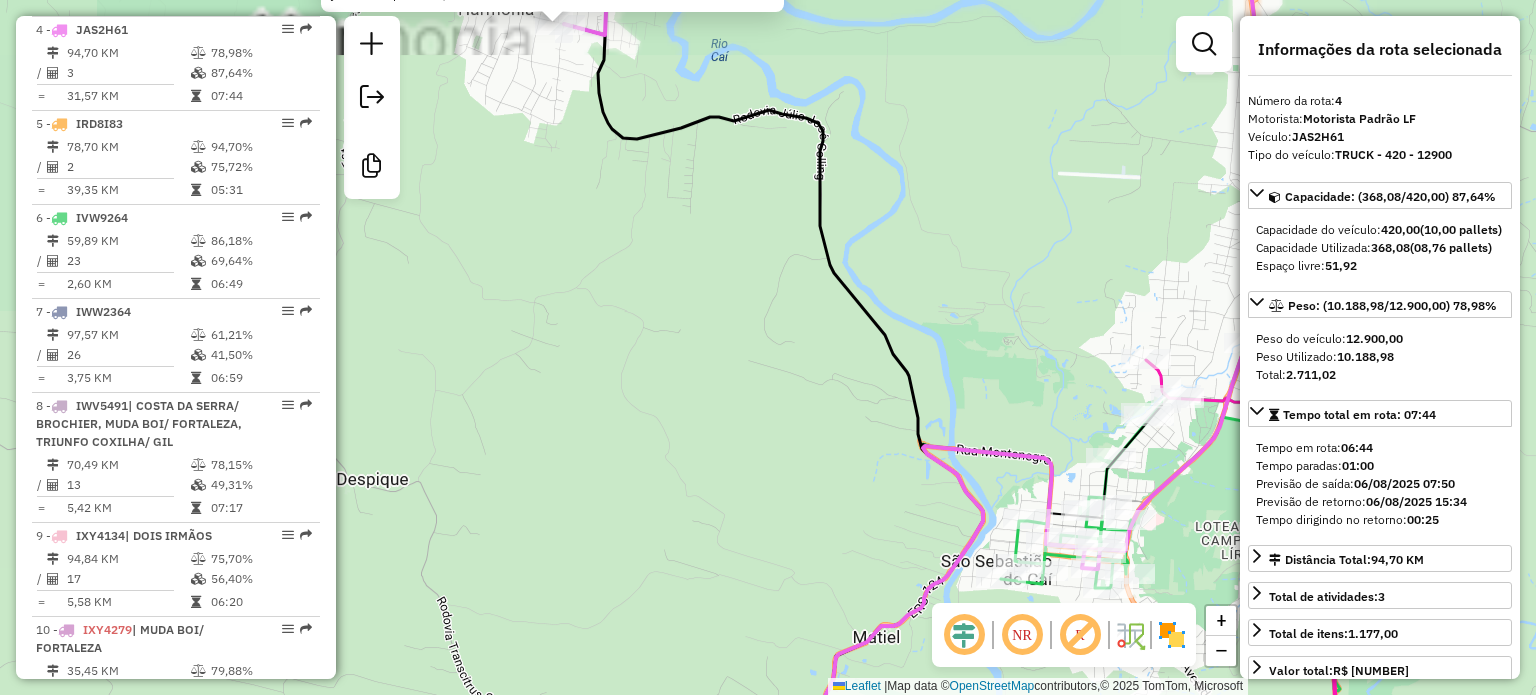 drag, startPoint x: 947, startPoint y: 395, endPoint x: 751, endPoint y: 120, distance: 337.6996 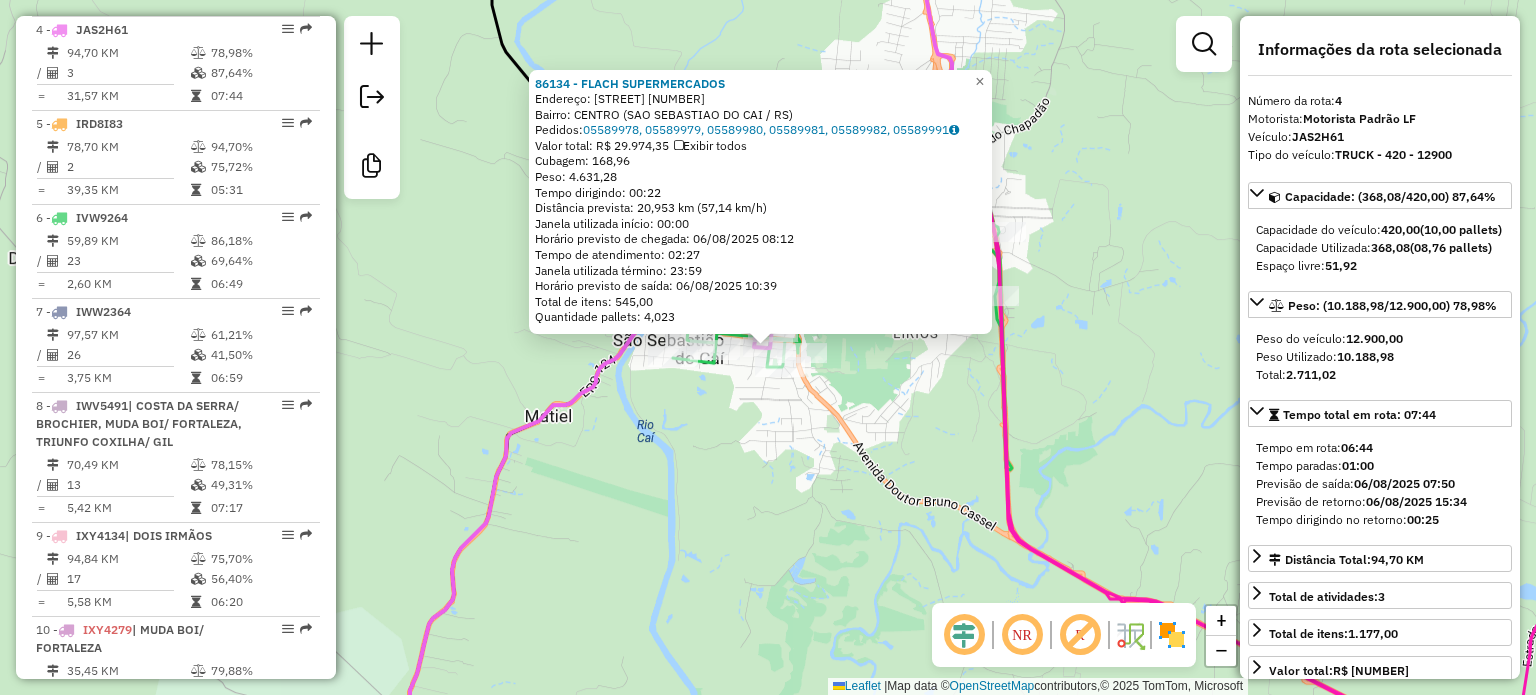 click on "[NUMBER] - [NAME]  Endereço: [STREET] [NUMBER]   Bairro: [NEIGHBORHOOD] ([CITY] / RS)   Pedidos:  [ORDER_ID], [ORDER_ID], [ORDER_ID], [ORDER_ID], [ORDER_ID], [ORDER_ID]   Valor total: R$ 29.974,35   Exibir todos   Cubagem: 168,96  Peso: 4.631,28  Tempo dirigindo: 00:22   Distância prevista: 20,953 km (57,14 km/h)   Janela utilizada início: 00:00   Horário previsto de chegada: 06/08/2025 08:12   Tempo de atendimento: 02:27   Janela utilizada término: 23:59   Horário previsto de saída: 06/08/2025 10:39   Total de itens: 545,00   Quantidade pallets: 4,023  × Janela de atendimento Grade de atendimento Capacidade Transportadoras Veículos Cliente Pedidos  Rotas Selecione os dias de semana para filtrar as janelas de atendimento  Seg   Ter   Qua   Qui   Sex   Sáb   Dom  Informe o período da janela de atendimento: De: Até:  Filtrar exatamente a janela do cliente  Considerar janela de atendimento padrão  Selecione os dias de semana para filtrar as grades de atendimento  Seg   Ter   Qua   Qui  De:" 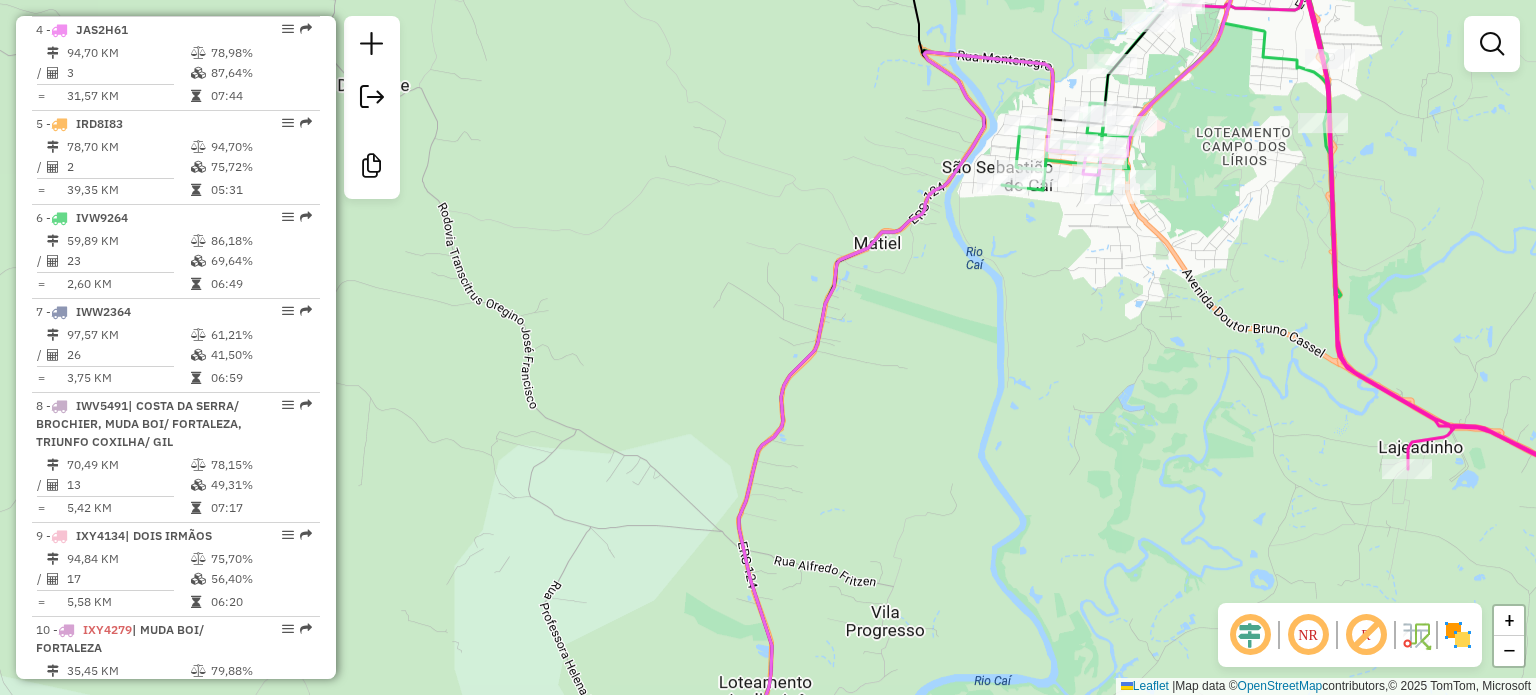 drag, startPoint x: 1165, startPoint y: 227, endPoint x: 622, endPoint y: 208, distance: 543.33234 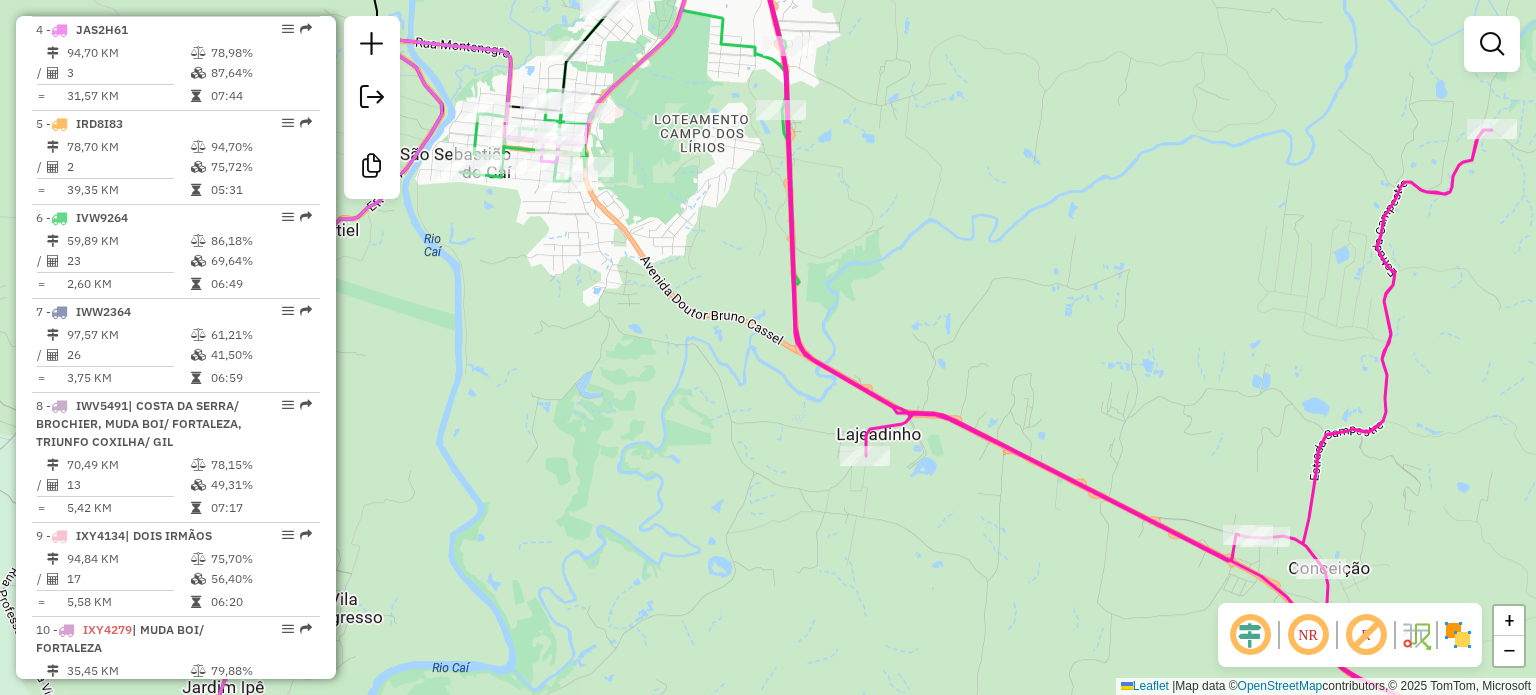 drag, startPoint x: 864, startPoint y: 370, endPoint x: 886, endPoint y: 669, distance: 299.80826 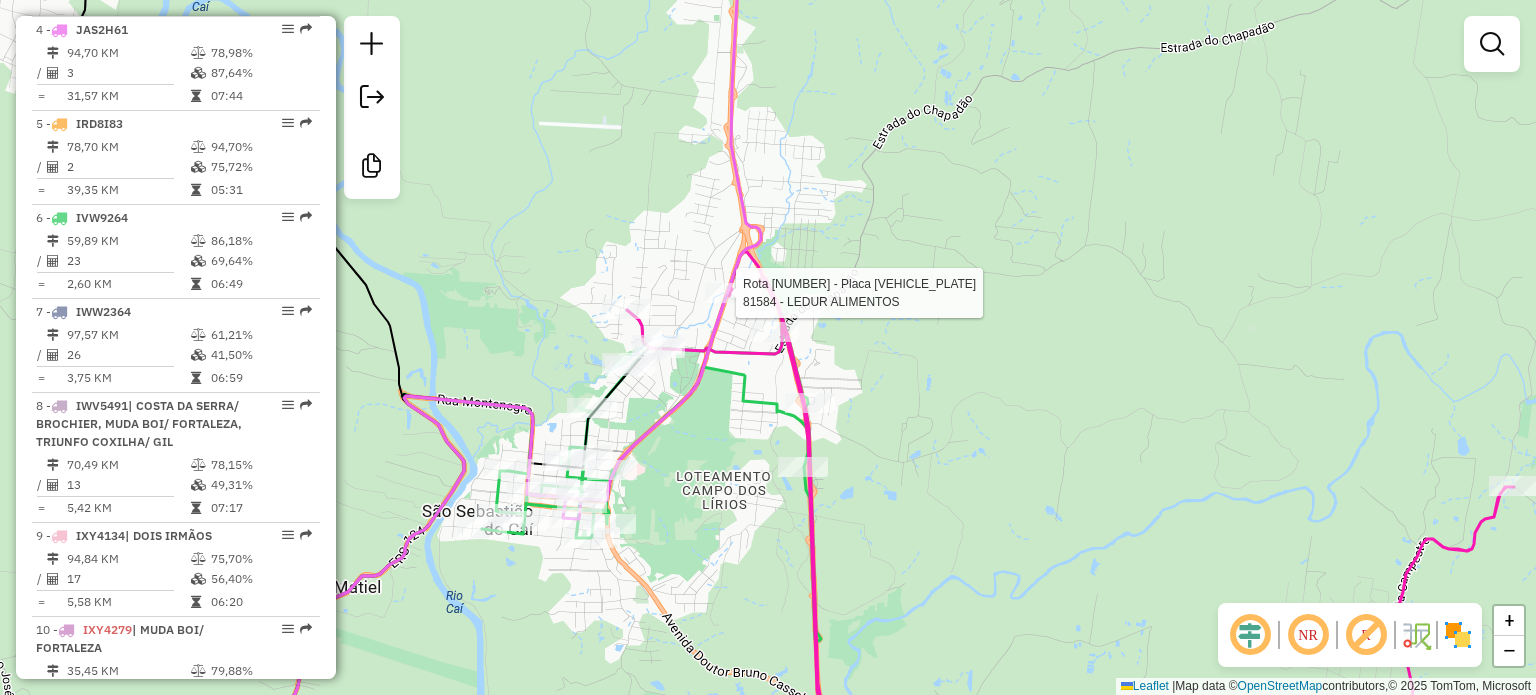 select on "**********" 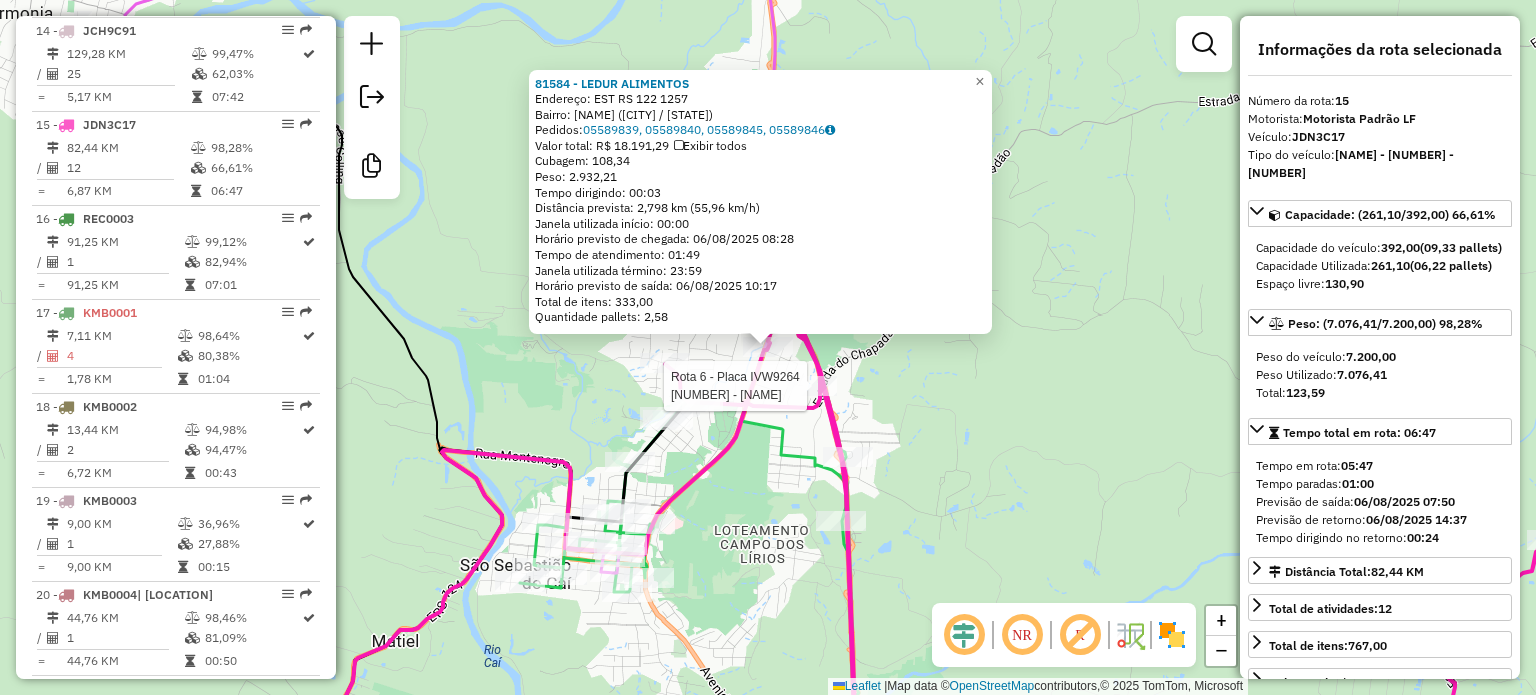 scroll, scrollTop: 2191, scrollLeft: 0, axis: vertical 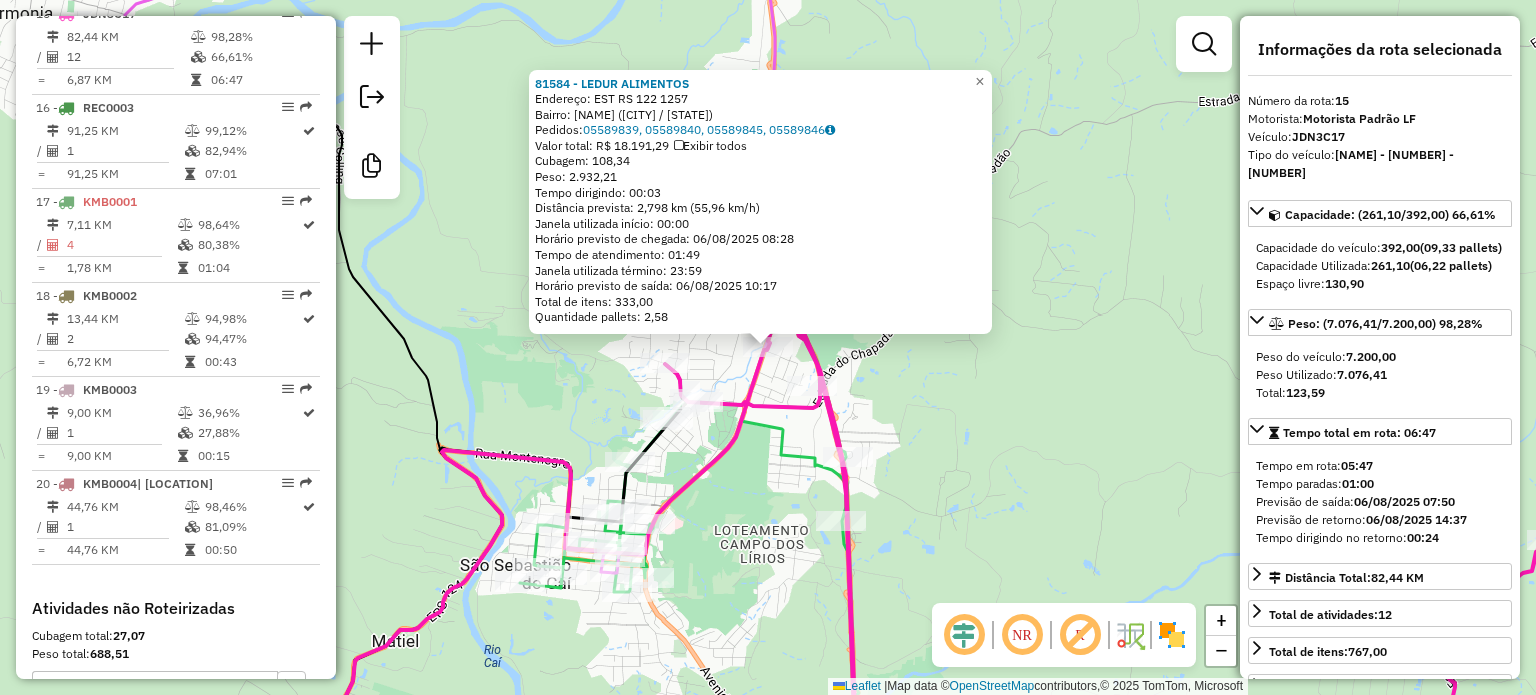click on "Rota [NUMBER] - Placa [PLATE] [NUMBER] - [NAME] [NUMBER] - [NAME]  Endereço: [STREET] [NUMBER]   Bairro: [NAME] ([CITY] / [STATE])   Pedidos:  [NUMBER], [NUMBER], [NUMBER], [NUMBER]   Valor total: R$ [NUMBER]   Exibir todos   Cubagem: [NUMBER]  Peso: [NUMBER]  Tempo dirigindo: [TIME]   Distância prevista: [NUMBER] km ([NUMBER] km/h)   Janela utilizada início: [TIME]   Horário previsto de chegada: [DATE] [TIME]   Tempo de atendimento: [TIME]   Janela utilizada término: [TIME]   Horário previsto de saída: [DATE] [TIME]   Total de itens: [NUMBER]   Quantidade pallets: [NUMBER]  × Janela de atendimento Grade de atendimento Capacidade Transportadoras Veículos Cliente Pedidos  Rotas Selecione os dias de semana para filtrar as janelas de atendimento  Seg   Ter   Qua   Qui   Sex   Sáb   Dom  Informe o período da janela de atendimento: De: Até:  Filtrar exatamente a janela do cliente  Considerar janela de atendimento padrão   Seg   Ter   Qua   Qui   Sex   Sáb   Dom   Selecione os dias de semana para filtrar as grades de atendimento  Seg  De:" 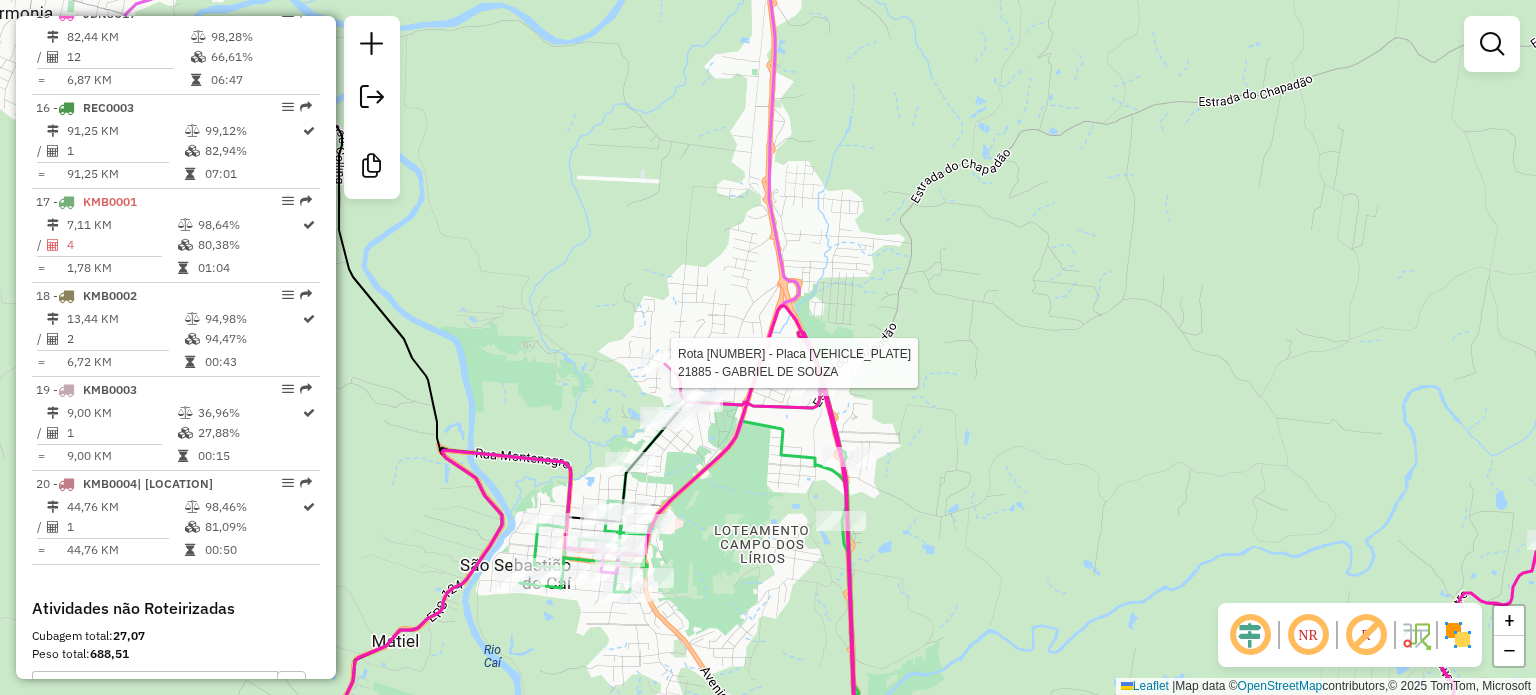 select on "**********" 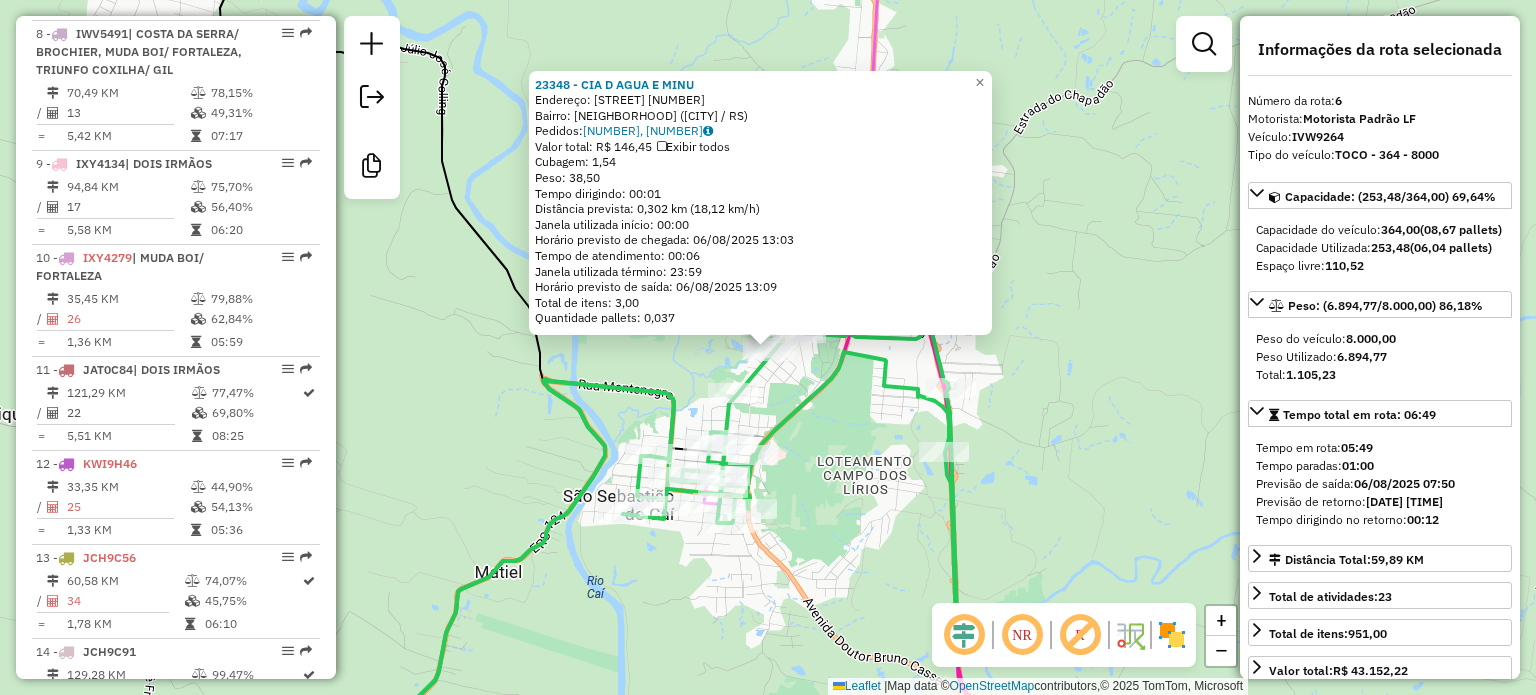 scroll, scrollTop: 1275, scrollLeft: 0, axis: vertical 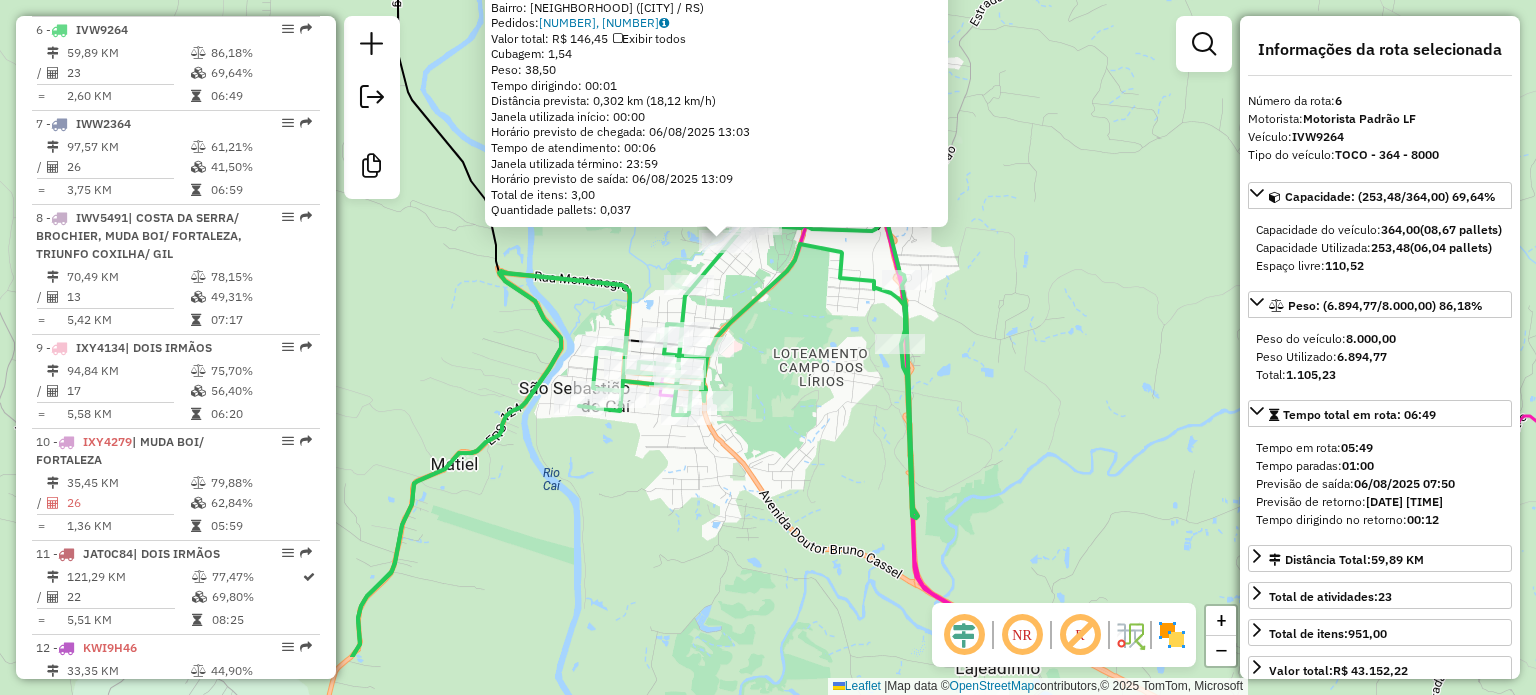 drag, startPoint x: 845, startPoint y: 541, endPoint x: 836, endPoint y: 387, distance: 154.26276 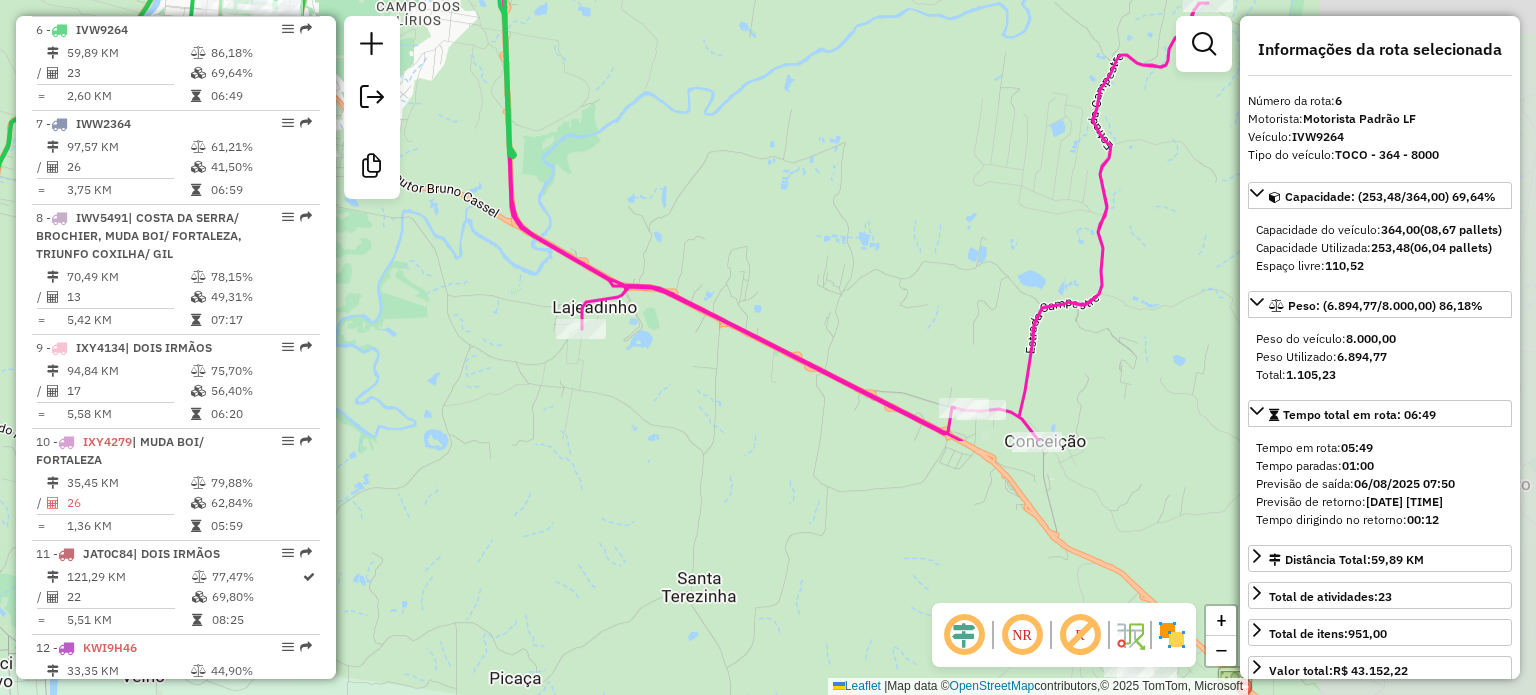 drag, startPoint x: 560, startPoint y: 143, endPoint x: 547, endPoint y: 135, distance: 15.264338 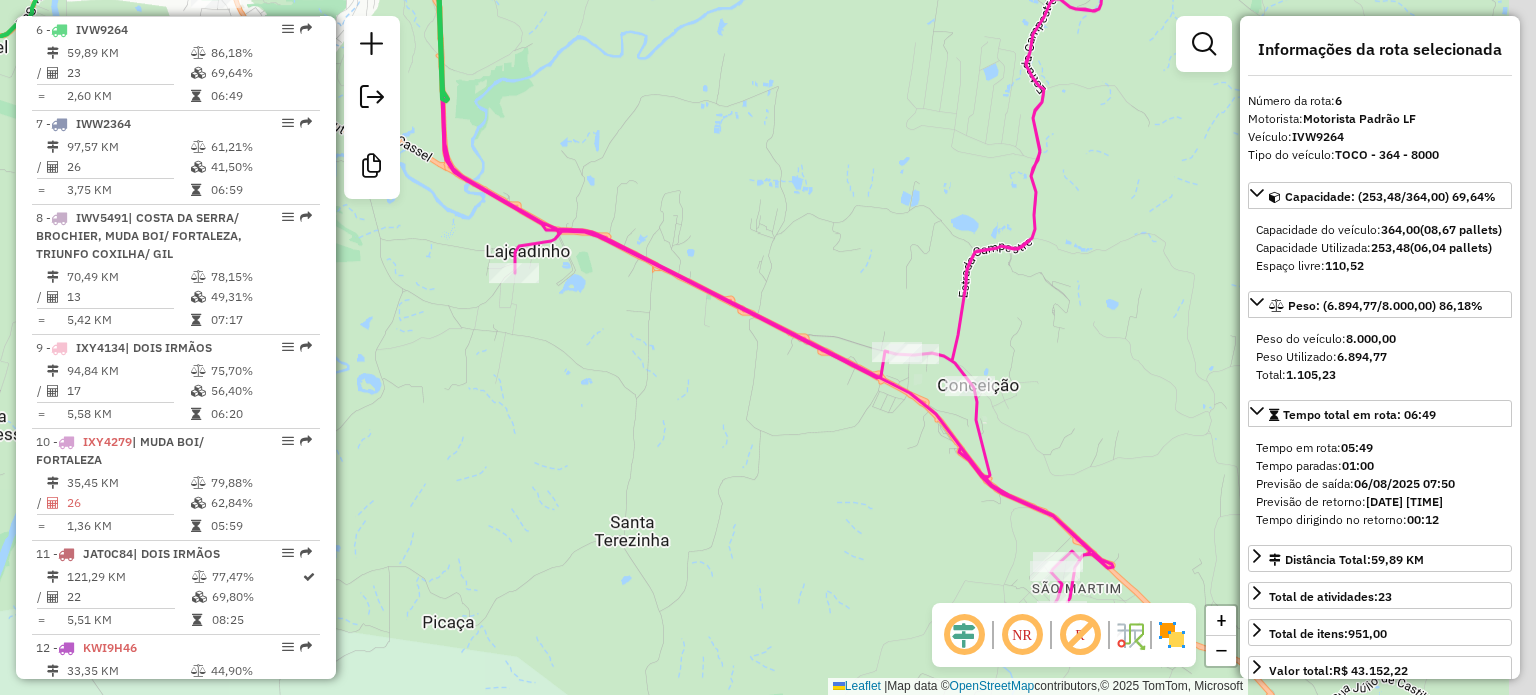 drag, startPoint x: 950, startPoint y: 355, endPoint x: 629, endPoint y: 217, distance: 349.40665 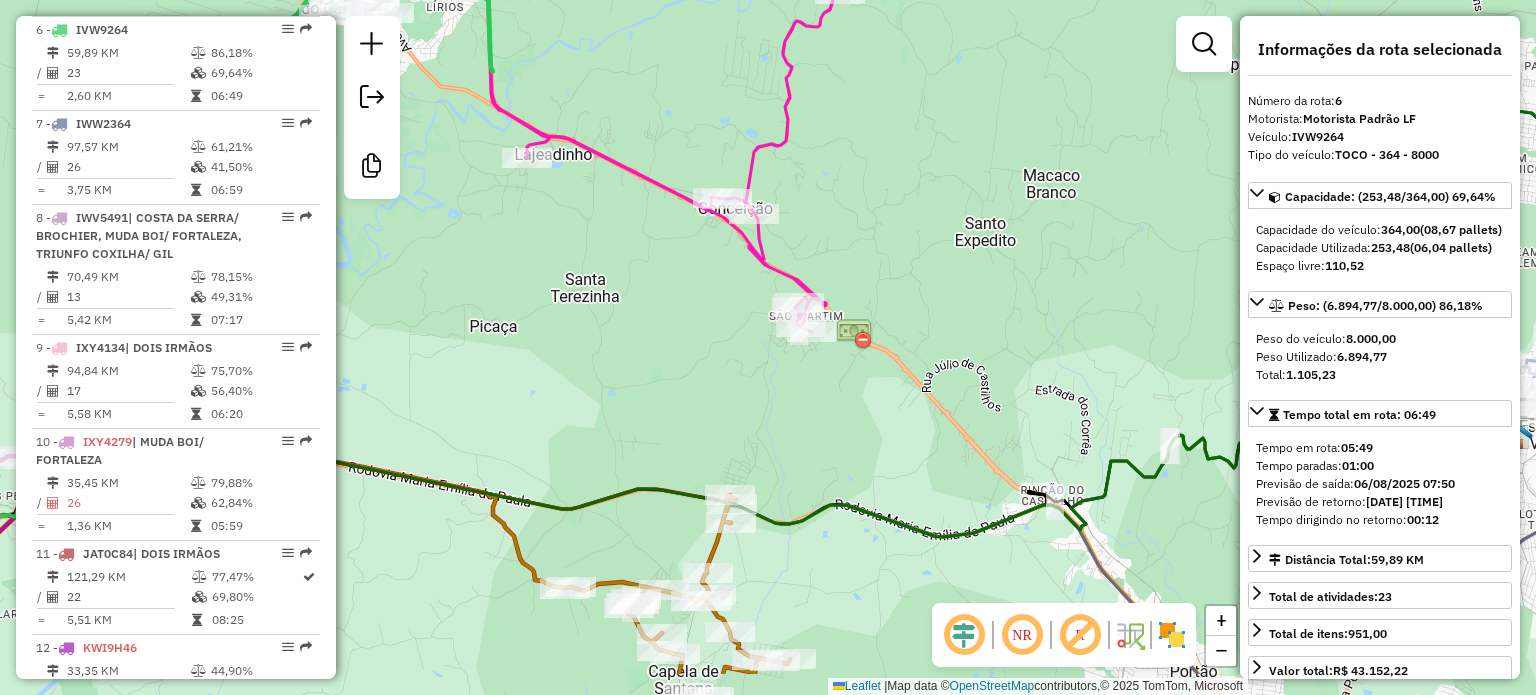 drag, startPoint x: 850, startPoint y: 401, endPoint x: 868, endPoint y: 311, distance: 91.78235 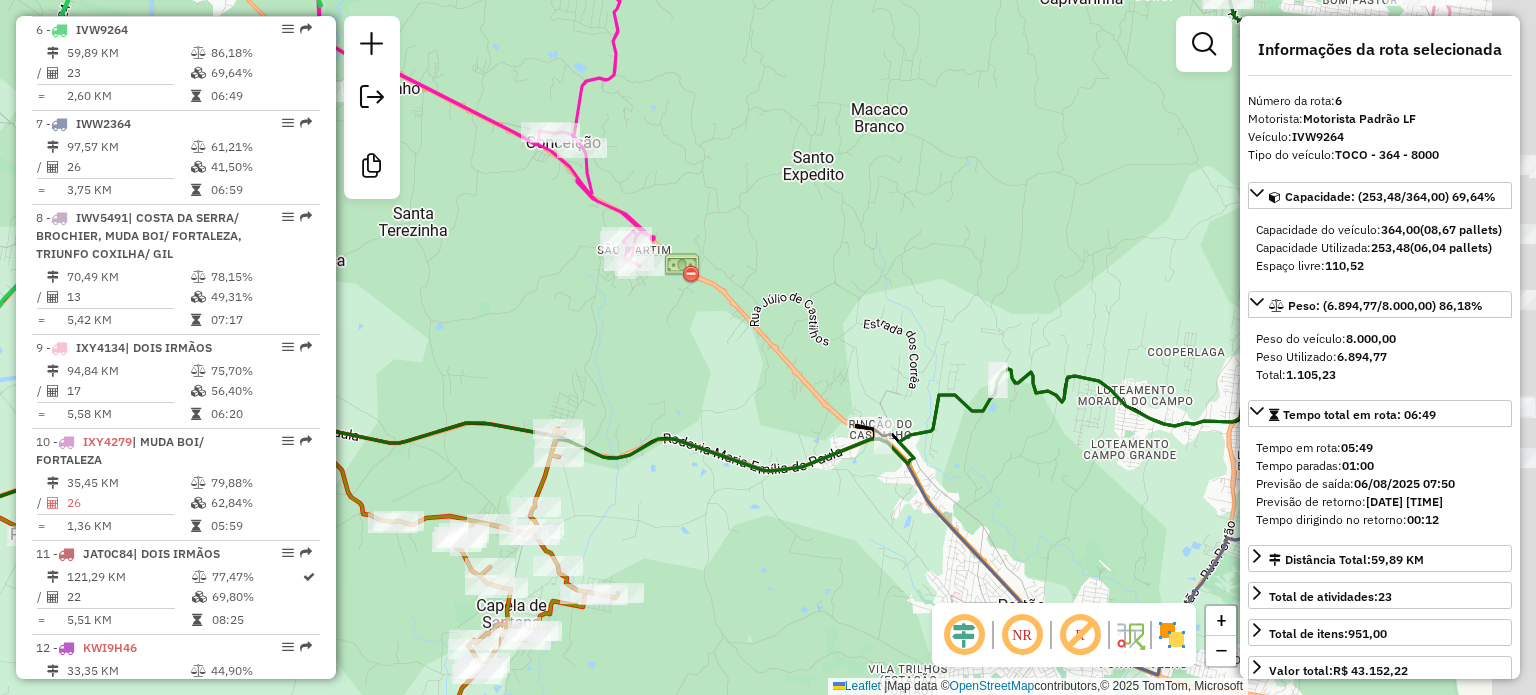 click on "[NUMBER] - [NAME]  Endereço: [STREET] [NUMBER]   Bairro: [NEIGHBORHOOD] ([CITY] / RS)   Pedidos:  [ORDER_ID], [ORDER_ID]   Valor total: R$ 146,45   Exibir todos   Cubagem: 1,54  Peso: 38,50  Tempo dirigindo: 00:01   Distância prevista: 0,302 km (18,12 km/h)   Janela utilizada início: 00:00   Horário previsto de chegada: 06/08/2025 13:03   Tempo de atendimento: 00:06   Janela utilizada término: 23:59   Horário previsto de saída: 06/08/2025 13:09   Total de itens: 3,00   Quantidade pallets: 0,037  × Janela de atendimento Grade de atendimento Capacidade Transportadoras Veículos Cliente Pedidos  Rotas Selecione os dias de semana para filtrar as janelas de atendimento  Seg   Ter   Qua   Qui   Sex   Sáb   Dom  Informe o período da janela de atendimento: De: Até:  Filtrar exatamente a janela do cliente  Considerar janela de atendimento padrão  Selecione os dias de semana para filtrar as grades de atendimento  Seg   Ter   Qua   Qui   Sex   Sáb   Dom   Peso mínimo:   Peso máximo:  De:" 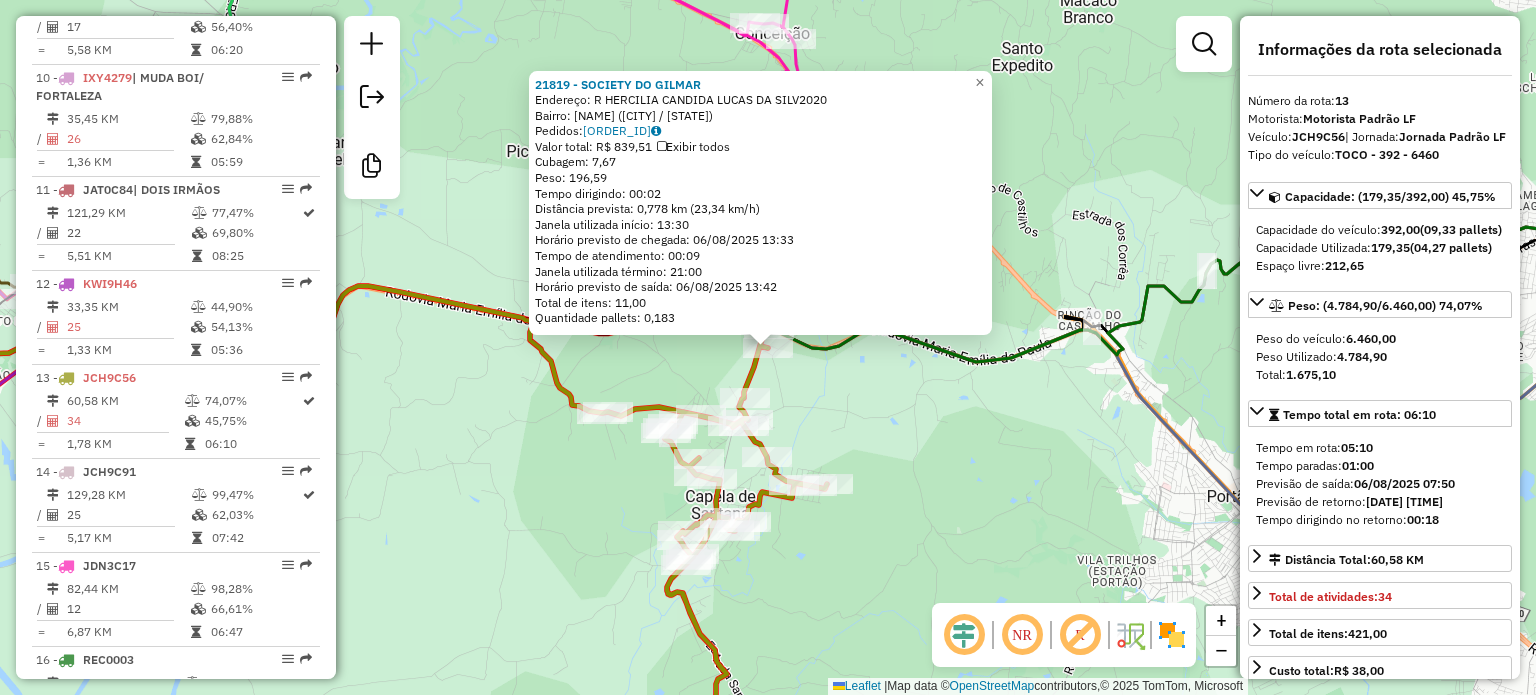 scroll, scrollTop: 2003, scrollLeft: 0, axis: vertical 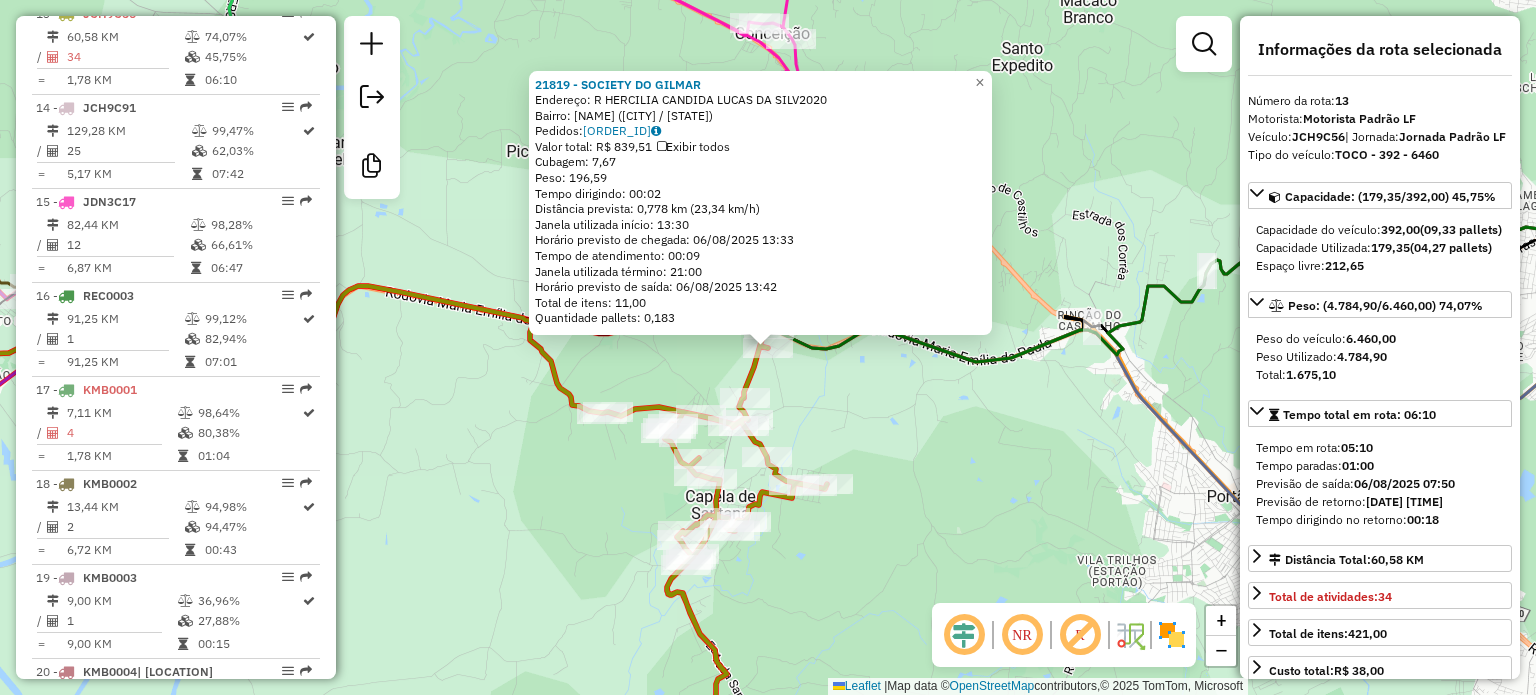 click on "[NUMBER] - [NAME]  Endereço: [STREET] [NUMBER]   Bairro: [NEIGHBORHOOD] ([CITY] / RS)   Pedidos:  [ORDER_ID]   Valor total: R$ 839,51   Exibir todos   Cubagem: 7,67  Peso: 196,59  Tempo dirigindo: 00:02   Distância prevista: 0,778 km (23,34 km/h)   Janela utilizada início: 13:30   Horário previsto de chegada: 06/08/2025 13:33   Tempo de atendimento: 00:09   Janela utilizada término: 21:00   Horário previsto de saída: 06/08/2025 13:42   Total de itens: 11,00   Quantidade pallets: 0,183  × Janela de atendimento Grade de atendimento Capacidade Transportadoras Veículos Cliente Pedidos  Rotas Selecione os dias de semana para filtrar as janelas de atendimento  Seg   Ter   Qua   Qui   Sex   Sáb   Dom  Informe o período da janela de atendimento: De: Até:  Filtrar exatamente a janela do cliente  Considerar janela de atendimento padrão  Selecione os dias de semana para filtrar as grades de atendimento  Seg   Ter   Qua   Qui   Sex   Sáb   Dom   Peso mínimo:   Peso máximo:  De:" 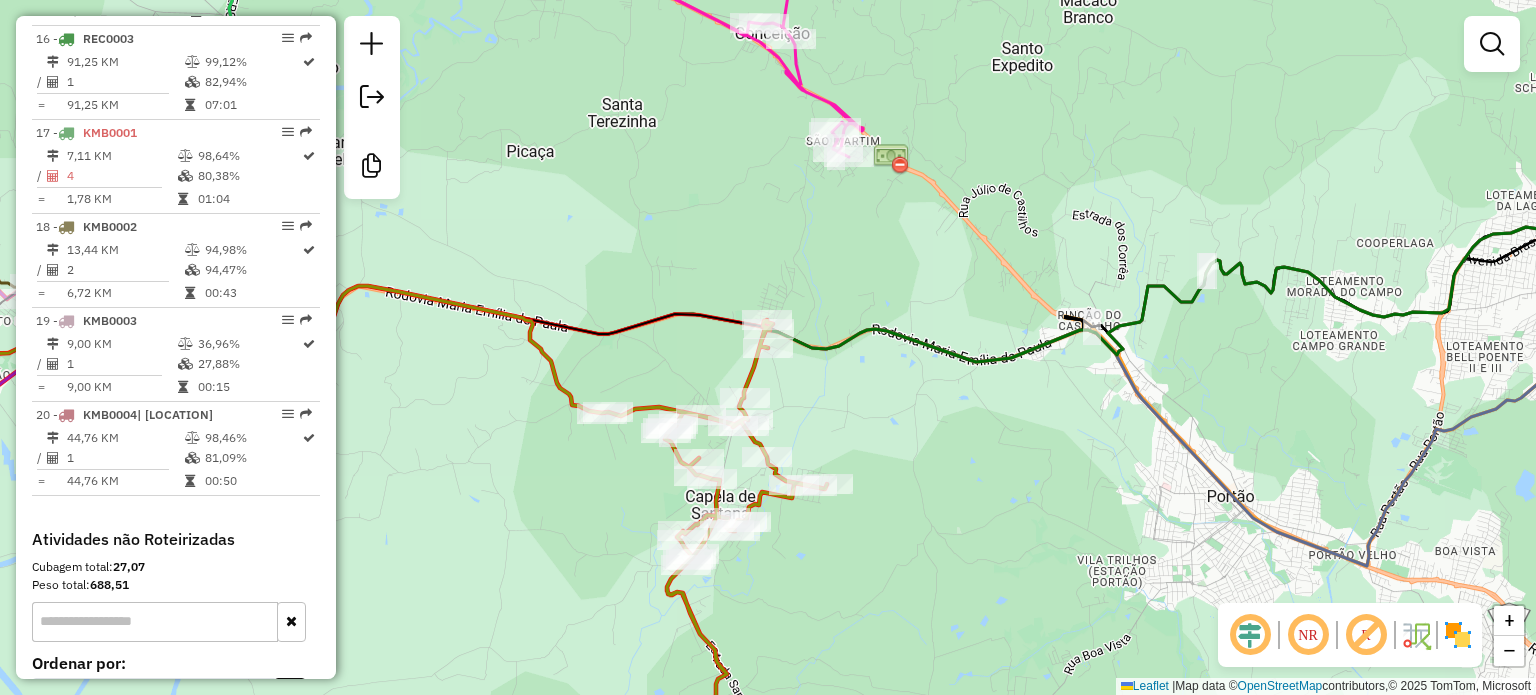 scroll, scrollTop: 2303, scrollLeft: 0, axis: vertical 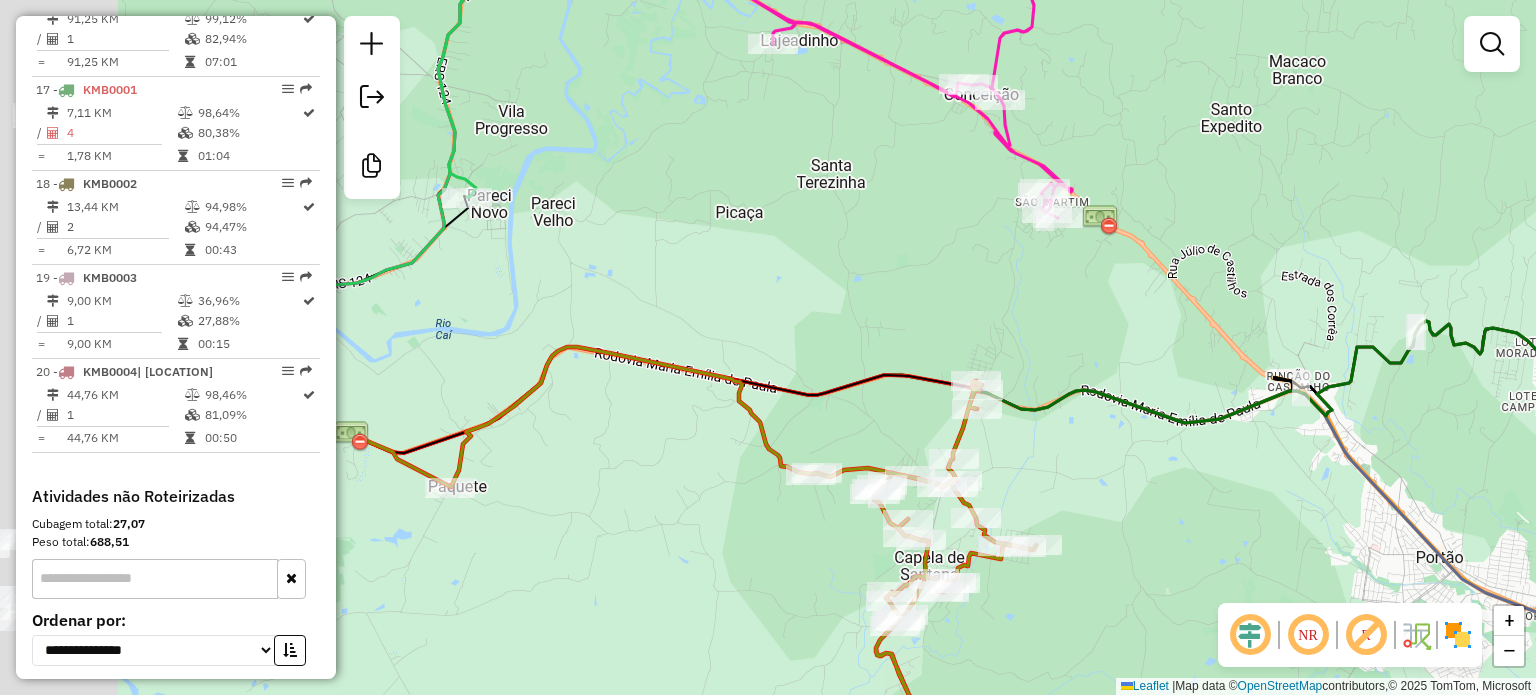 drag, startPoint x: 481, startPoint y: 431, endPoint x: 728, endPoint y: 503, distance: 257.28 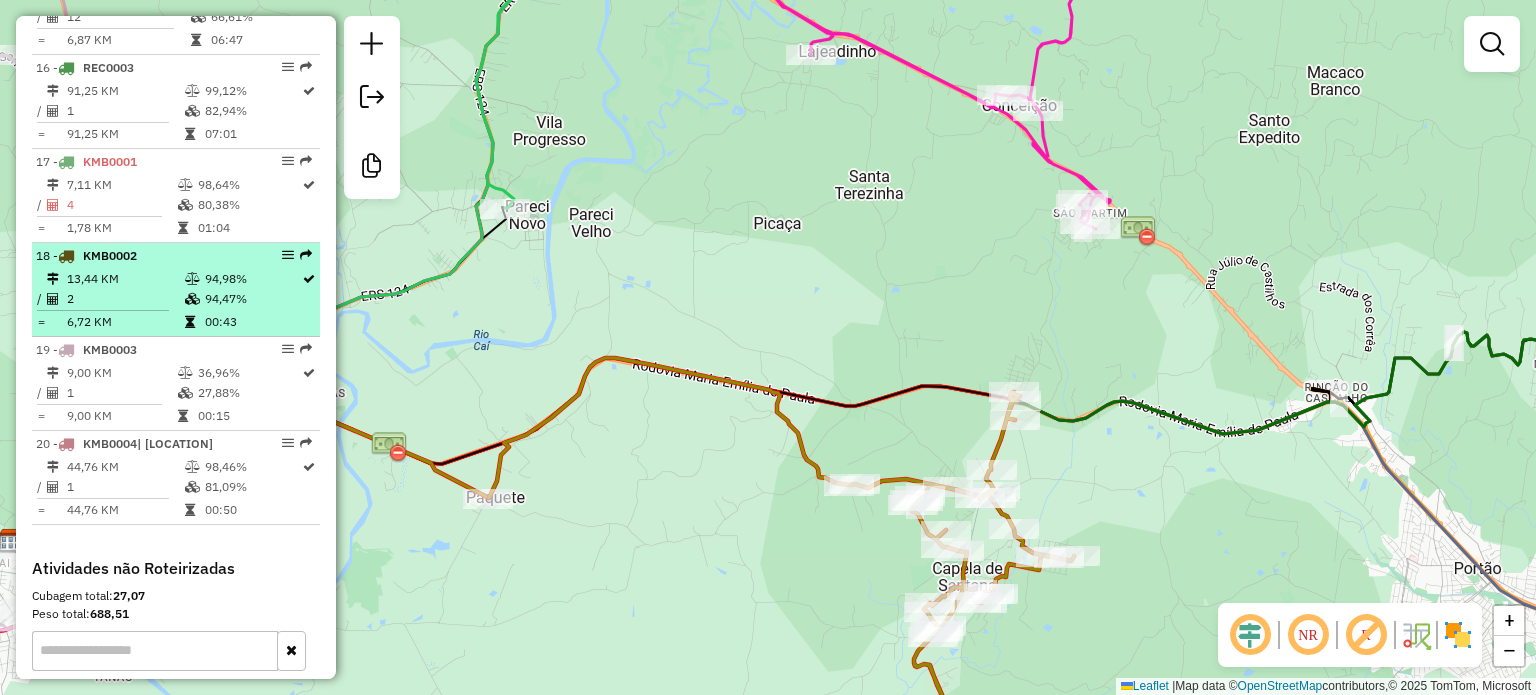 scroll, scrollTop: 2203, scrollLeft: 0, axis: vertical 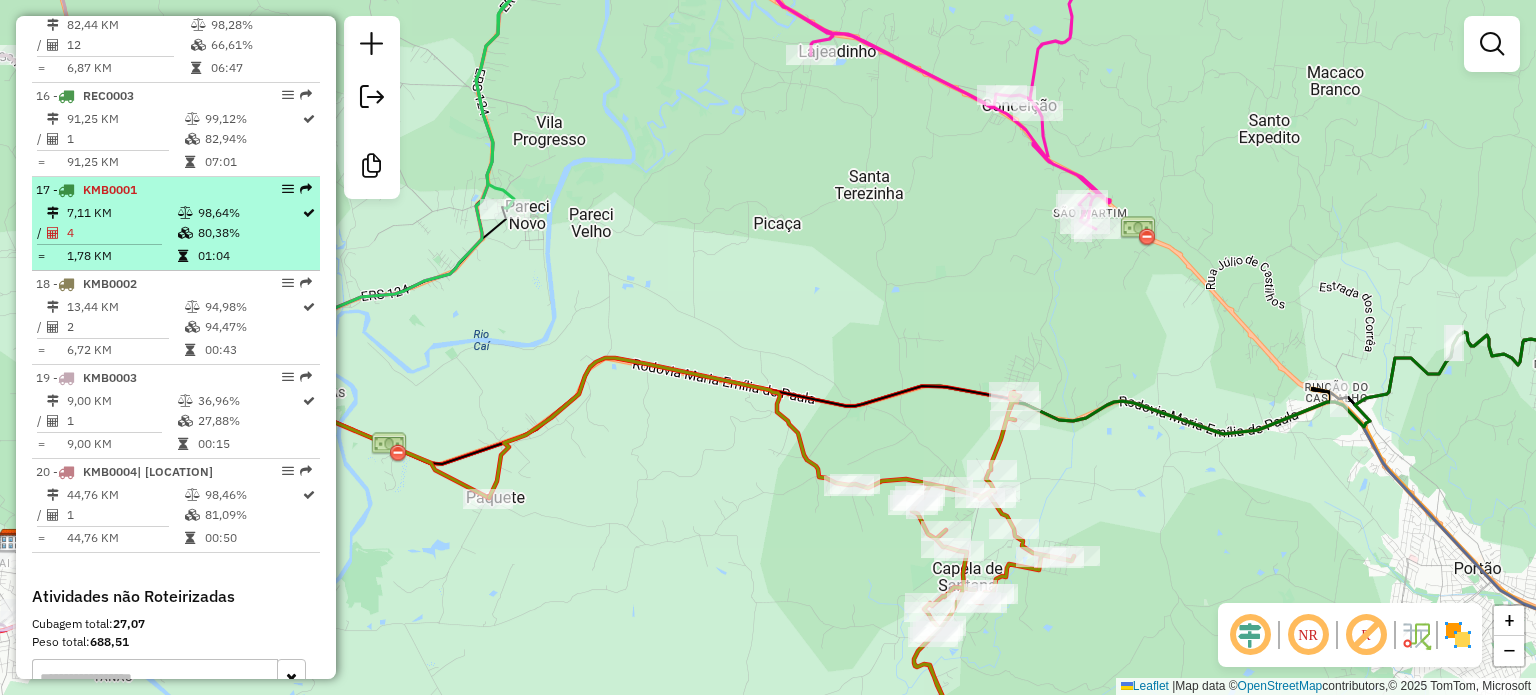 click on "80,38%" at bounding box center (249, 233) 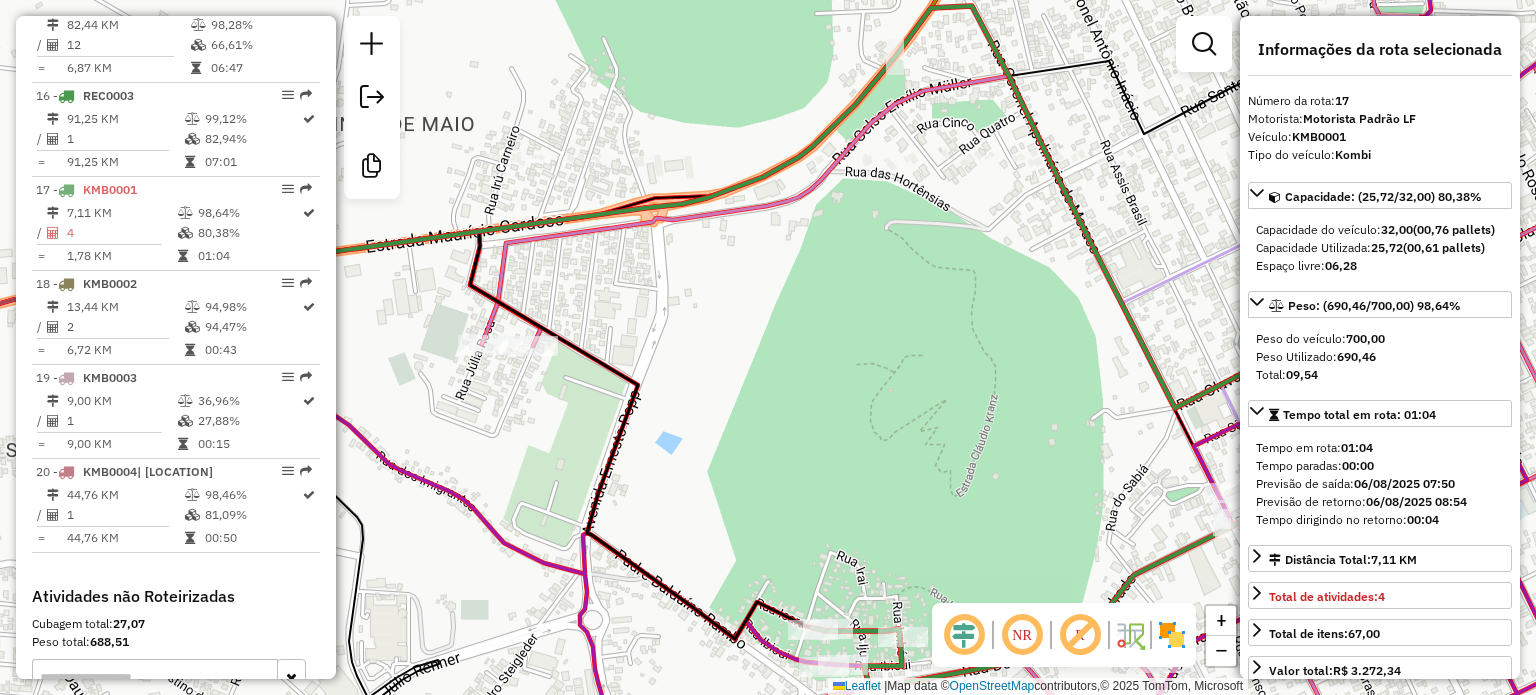 drag, startPoint x: 796, startPoint y: 375, endPoint x: 1228, endPoint y: 159, distance: 482.9907 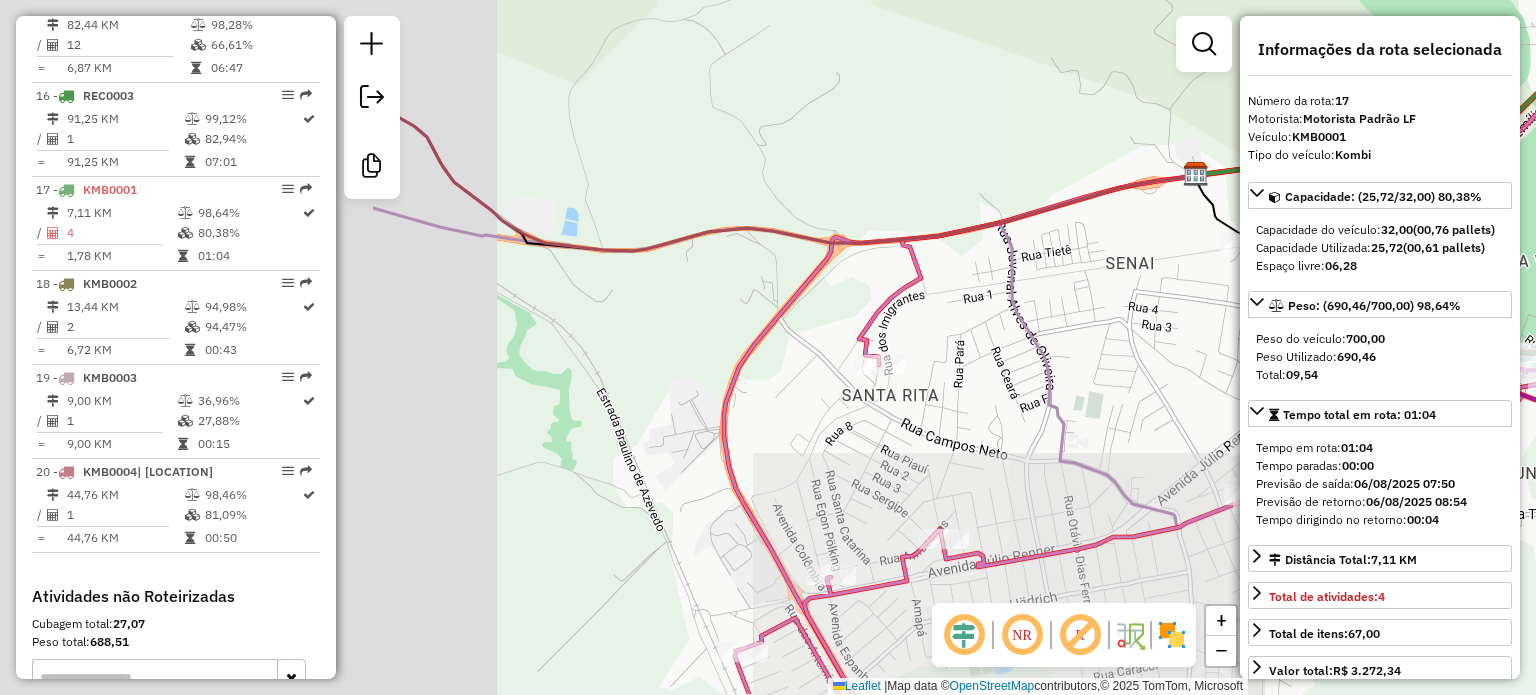 drag, startPoint x: 696, startPoint y: 455, endPoint x: 1223, endPoint y: 384, distance: 531.7612 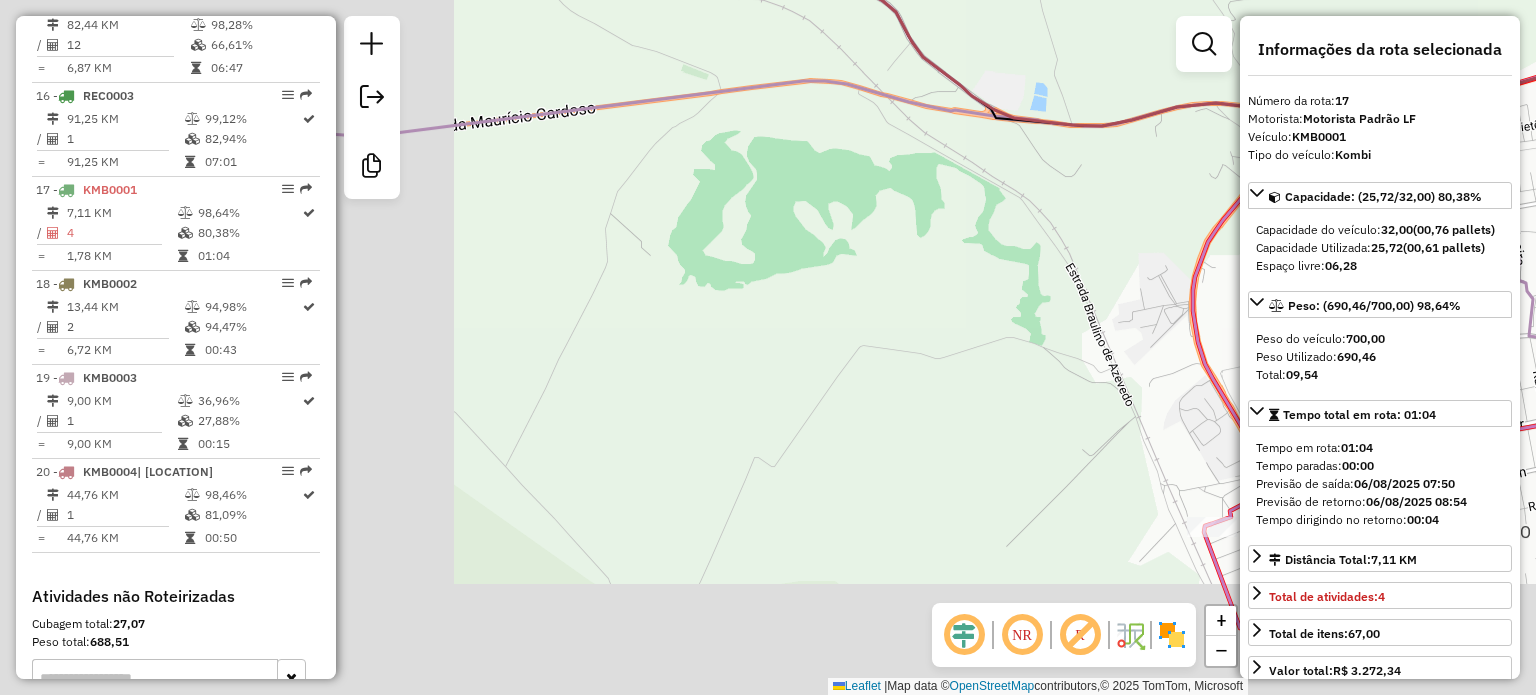 click on "Informações da Sessão [NUMBER] - [DATE]     Criação: [DATE] [TIME]   Desbloquear Sessão   Depósito:  [NAME]  Total de rotas:  [NUMBER]  Distância Total:  [NUMBER] km  Tempo total:  [TIME]  Custo total:  R$ [NUMBER]  Valor total:  R$ [NUMBER]  - Total roteirizado:  R$ [NUMBER]  - Total não roteirizado:  R$ [NUMBER]  Total de Atividades Roteirizadas:  [NUMBER]  Total de Pedidos Roteirizados:  [NUMBER]  Peso total roteirizado:  [NUMBER]  Cubagem total roteirizado:  [NUMBER]  Total de Atividades não Roteirizadas:  [NUMBER]  Total de Pedidos não Roteirizados:  [NUMBER] Total de caixas por viagem:  [NUMBER] /   [NUMBER] =  [NUMBER] Média de Atividades por viagem:  [NUMBER] /   [NUMBER] =  [NUMBER] Ocupação média da frota:  [NUMBER]%   Rotas improdutivas:  [NUMBER]  Rotas vários dias:  [NUMBER]  Clientes Priorizados NR:  [NUMBER] Rotas  Recargas: [NUMBER]   Ver rotas   Ver veículos   [NUMBER] -       [PLATE]   [NUMBER] KM   [NUMBER]%  /  [NUMBER]   [NUMBER]%     =  [NUMBER] KM   [TIME]   [NUMBER] -       [PLATE]   [NUMBER] KM   [NUMBER]%  /  [NUMBER]   [NUMBER]%     =  [NUMBER] KM   [TIME]   [NUMBER] -       [PLATE]   [NUMBER]%" 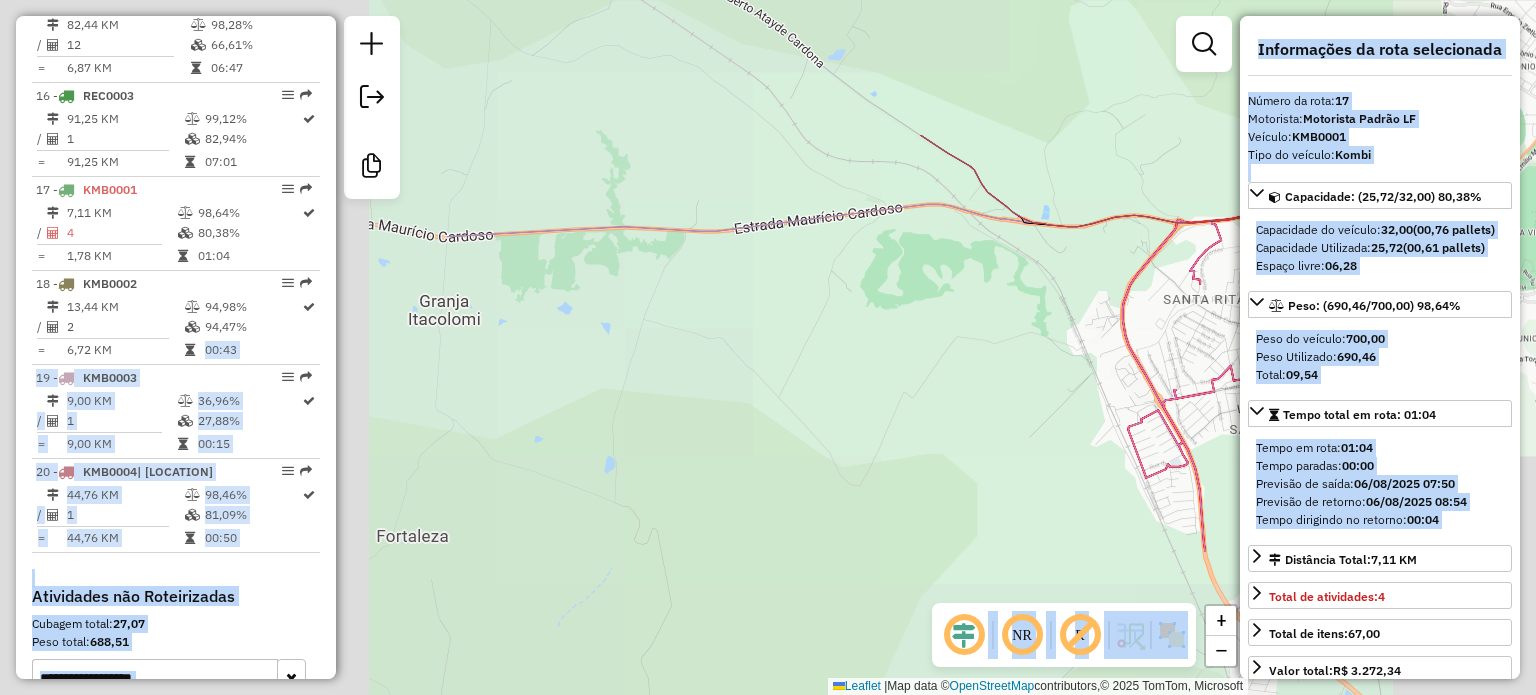 drag, startPoint x: 1112, startPoint y: 339, endPoint x: 457, endPoint y: 333, distance: 655.02747 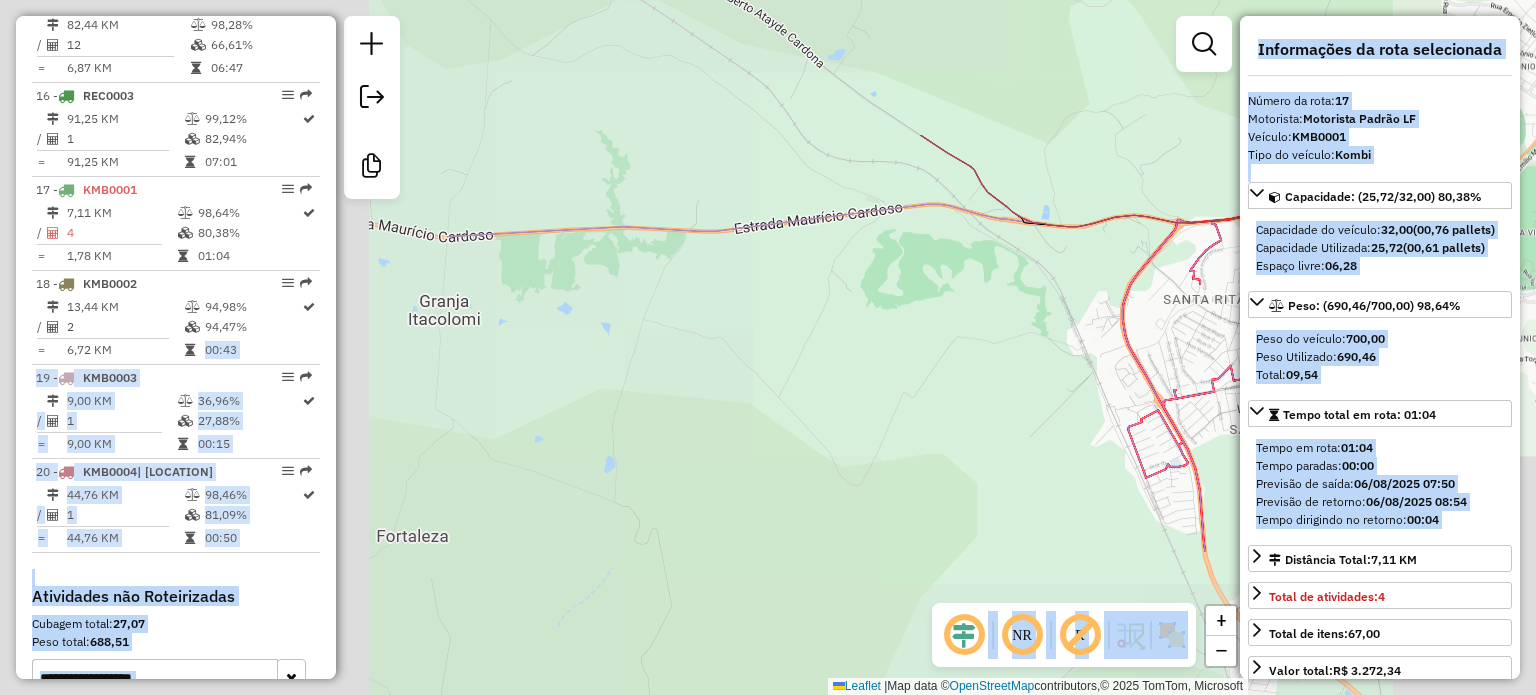 click on "Informações da Sessão [NUMBER] - [DATE]     Criação: [DATE] [TIME]   Desbloquear Sessão   Depósito:  [NAME]  Total de rotas:  [NUMBER]  Distância Total:  [NUMBER] km  Tempo total:  [TIME]  Custo total:  R$ [NUMBER]  Valor total:  R$ [NUMBER]  - Total roteirizado:  R$ [NUMBER]  - Total não roteirizado:  R$ [NUMBER]  Total de Atividades Roteirizadas:  [NUMBER]  Total de Pedidos Roteirizados:  [NUMBER]  Peso total roteirizado:  [NUMBER]  Cubagem total roteirizado:  [NUMBER]  Total de Atividades não Roteirizadas:  [NUMBER]  Total de Pedidos não Roteirizados:  [NUMBER] Total de caixas por viagem:  [NUMBER] /   [NUMBER] =  [NUMBER] Média de Atividades por viagem:  [NUMBER] /   [NUMBER] =  [NUMBER] Ocupação média da frota:  [NUMBER]%   Rotas improdutivas:  [NUMBER]  Rotas vários dias:  [NUMBER]  Clientes Priorizados NR:  [NUMBER] Rotas  Recargas: [NUMBER]   Ver rotas   Ver veículos   [NUMBER] -       [PLATE]   [NUMBER] KM   [NUMBER]%  /  [NUMBER]   [NUMBER]%     =  [NUMBER] KM   [TIME]   [NUMBER] -       [PLATE]   [NUMBER] KM   [NUMBER]%  /  [NUMBER]   [NUMBER]%     =  [NUMBER] KM   [TIME]   [NUMBER] -       [PLATE]   [NUMBER]%" 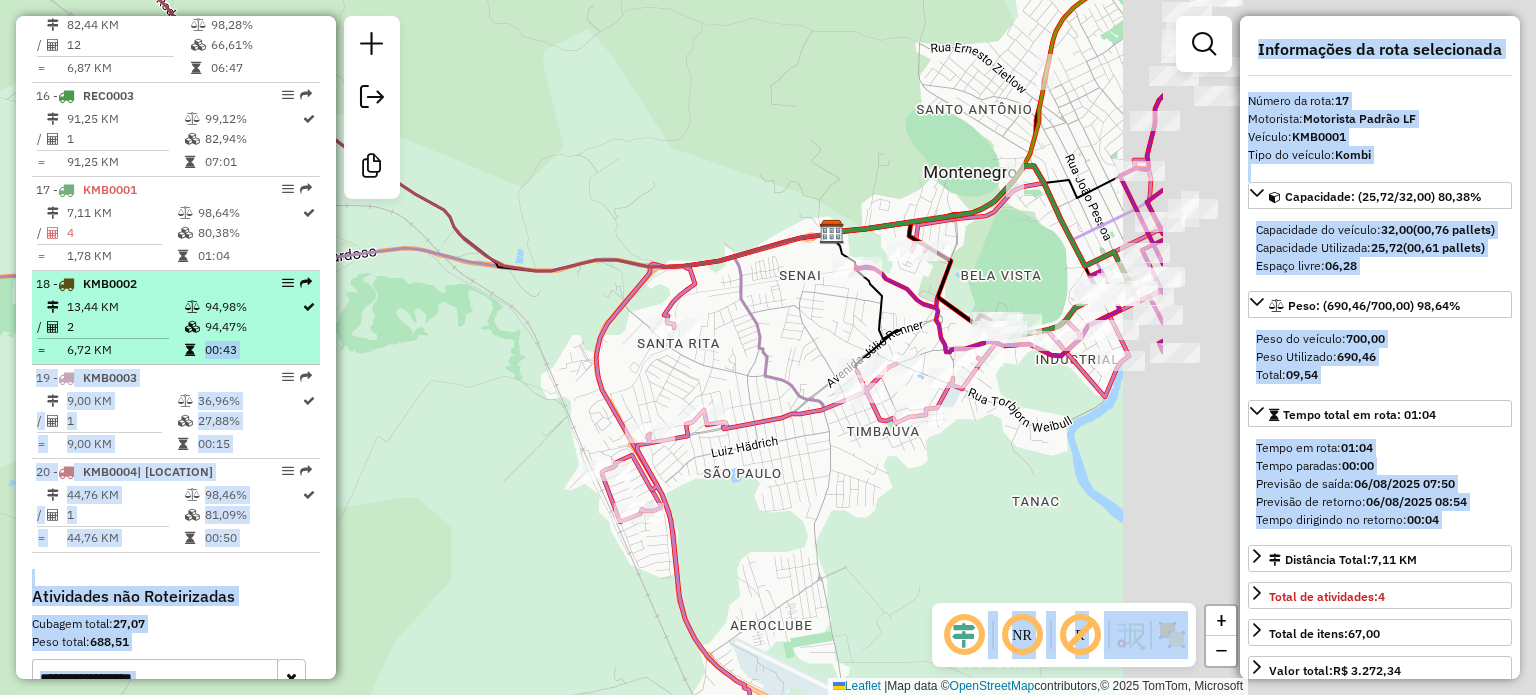 drag, startPoint x: 801, startPoint y: 308, endPoint x: 313, endPoint y: 312, distance: 488.0164 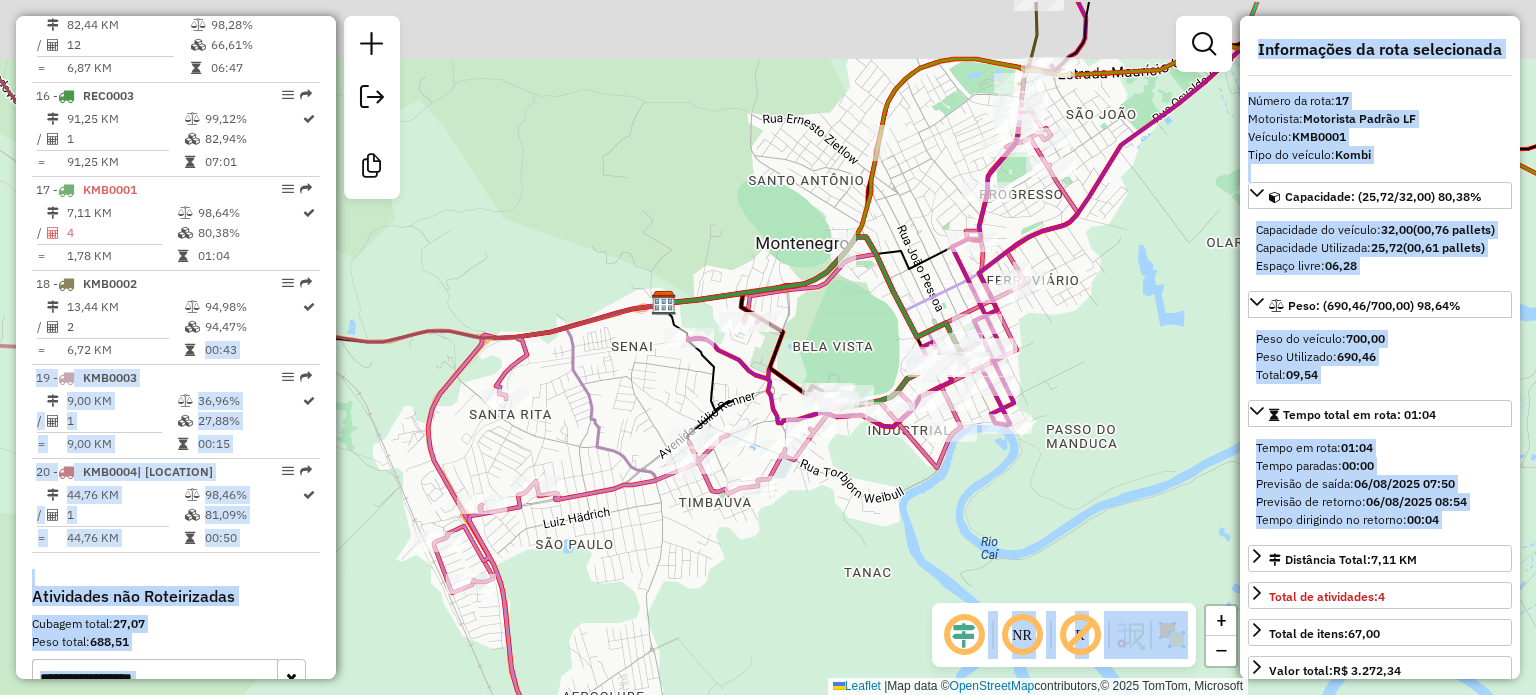 drag, startPoint x: 865, startPoint y: 515, endPoint x: 837, endPoint y: 580, distance: 70.77429 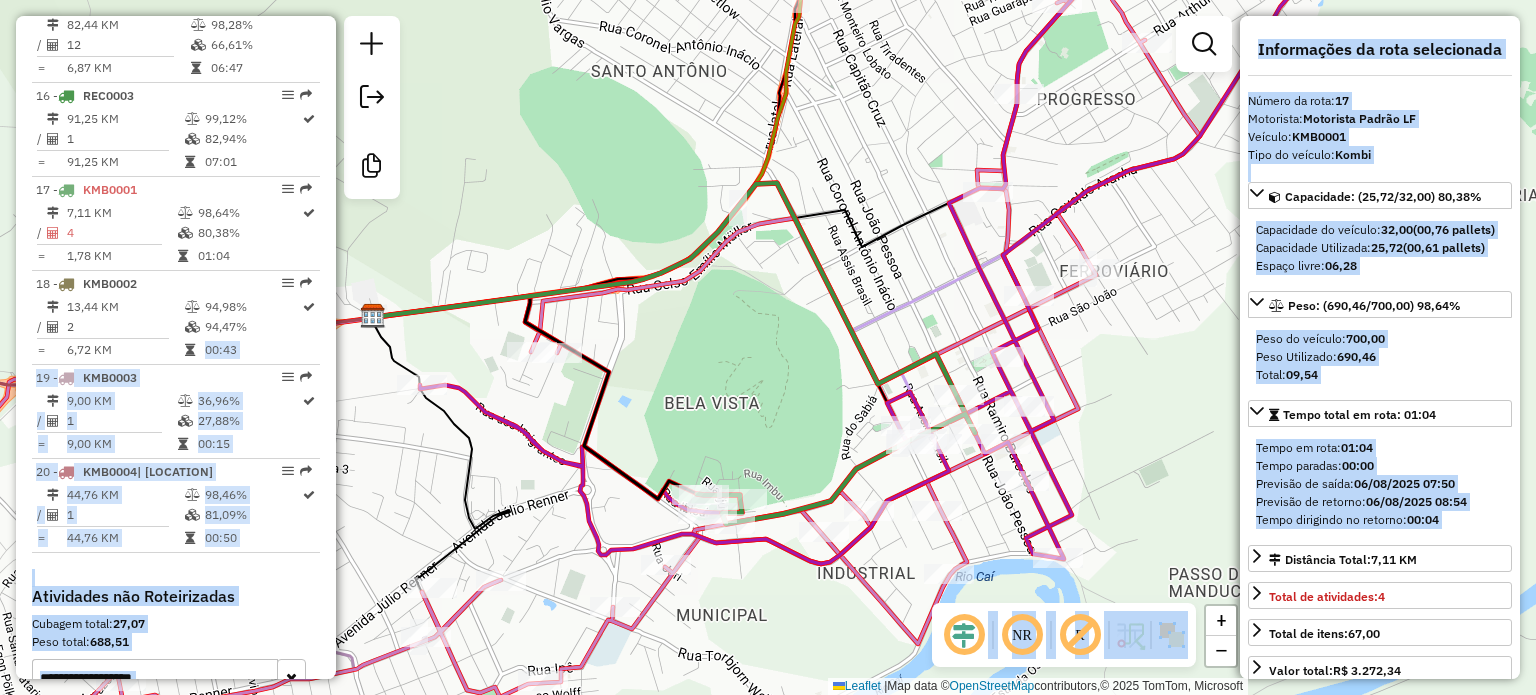 drag, startPoint x: 800, startPoint y: 375, endPoint x: 781, endPoint y: 397, distance: 29.068884 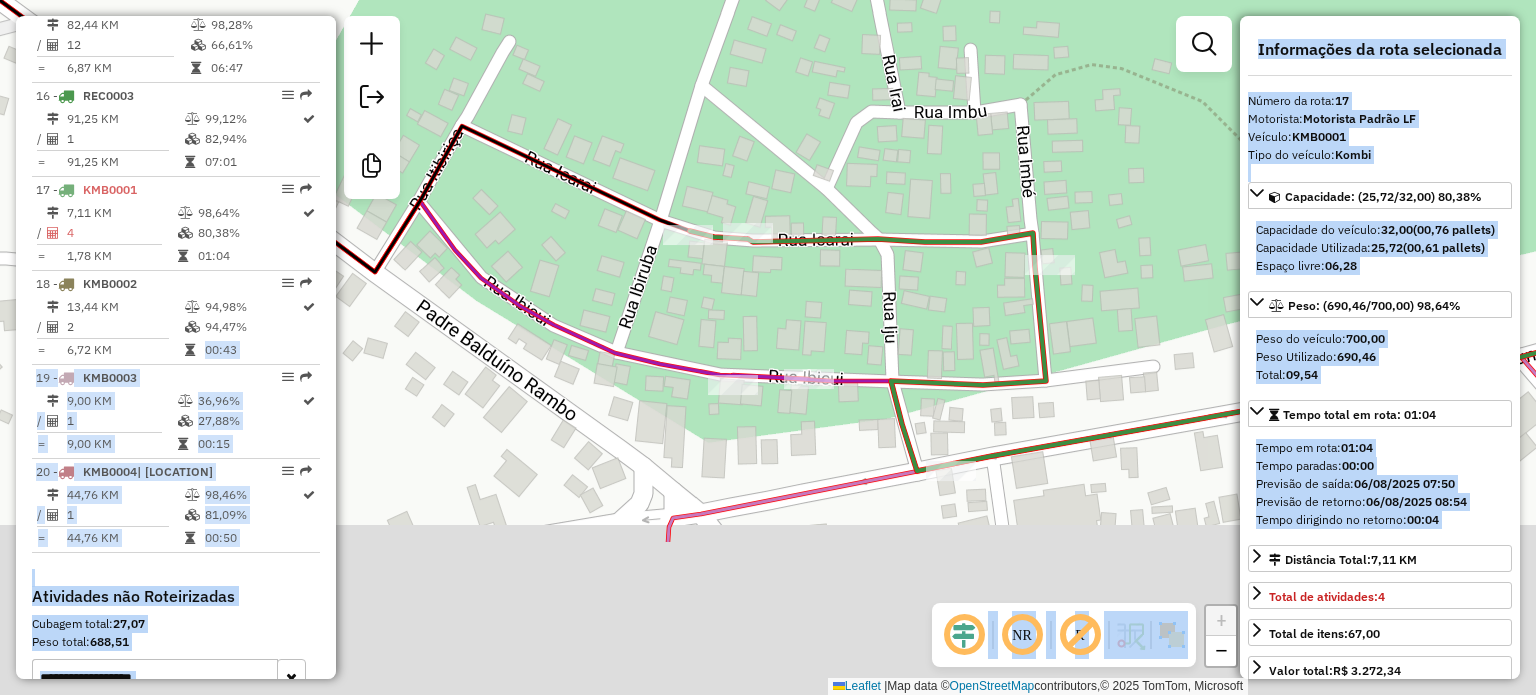 drag, startPoint x: 516, startPoint y: 608, endPoint x: 607, endPoint y: 385, distance: 240.85265 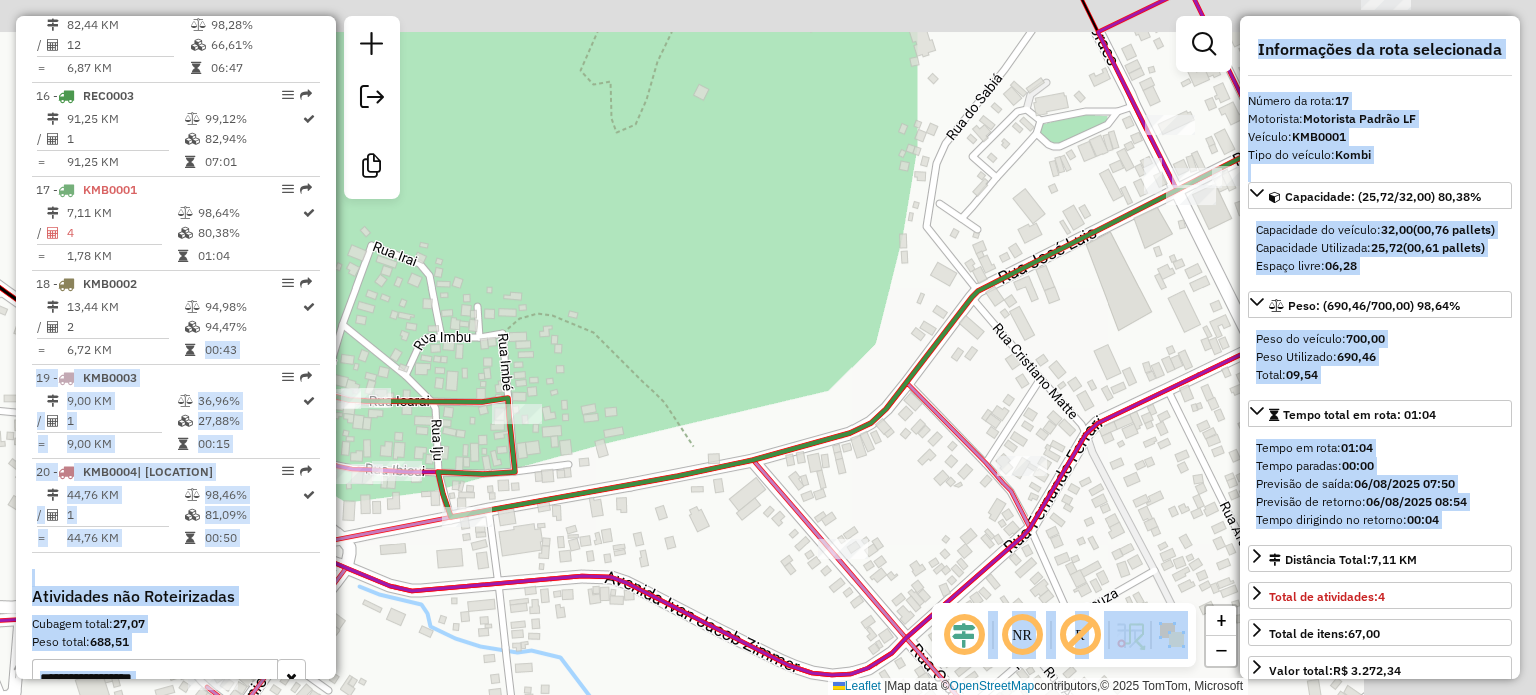 drag, startPoint x: 900, startPoint y: 427, endPoint x: 649, endPoint y: 447, distance: 251.79555 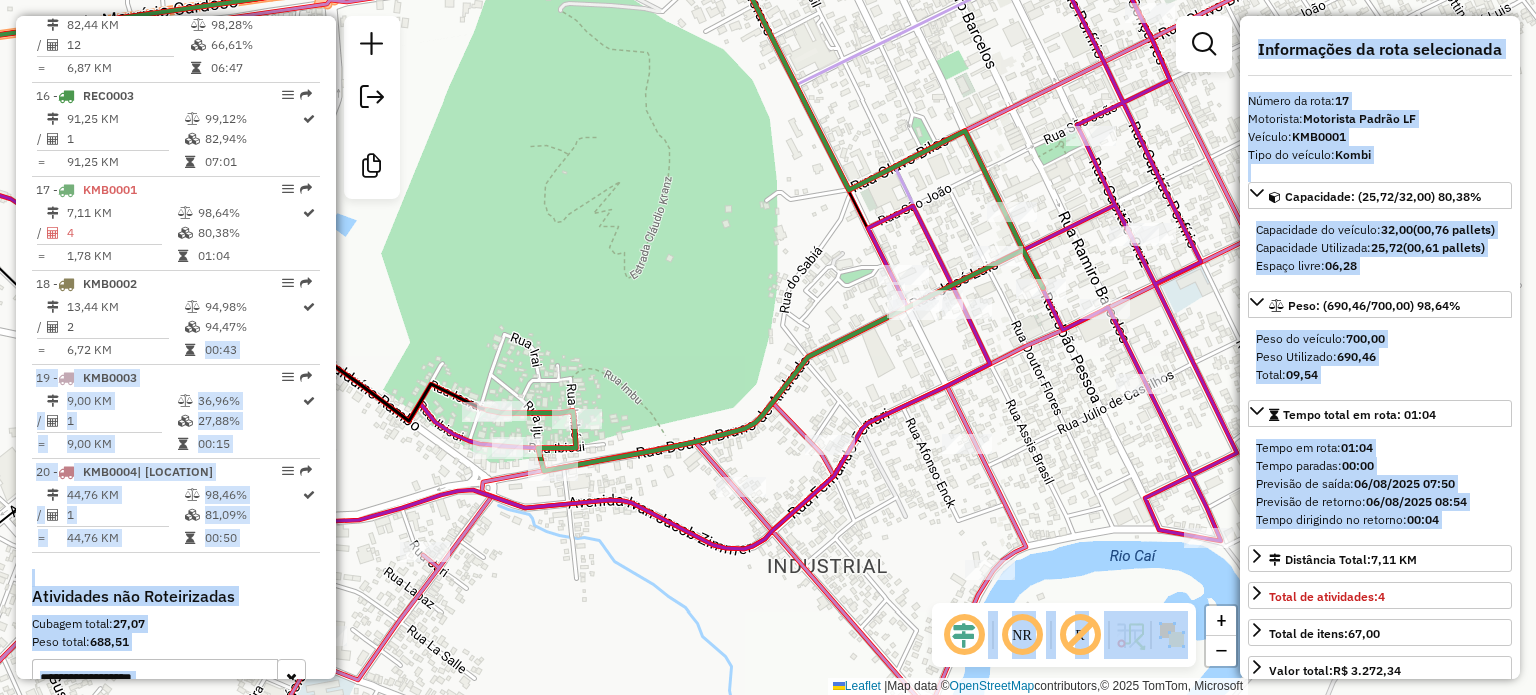drag, startPoint x: 886, startPoint y: 357, endPoint x: 697, endPoint y: 411, distance: 196.56297 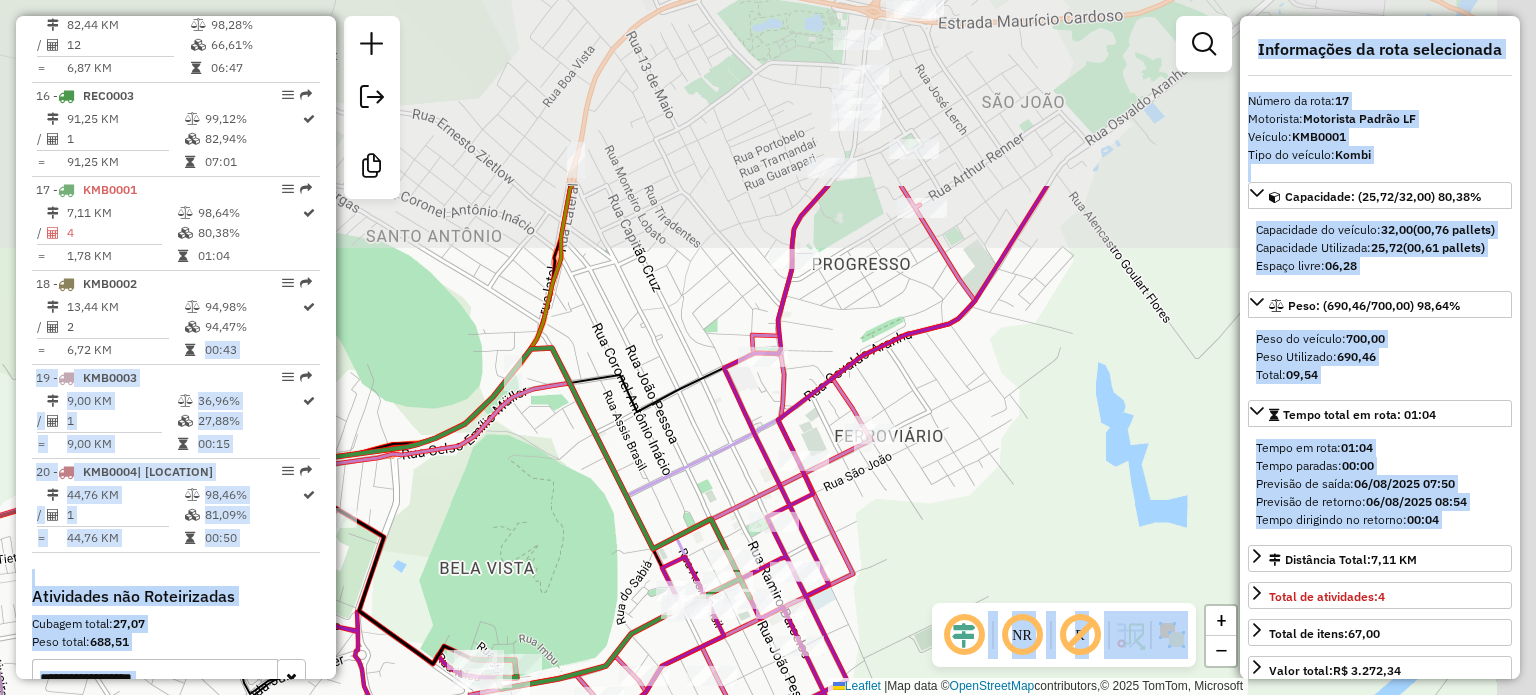 drag, startPoint x: 981, startPoint y: 363, endPoint x: 850, endPoint y: 647, distance: 312.75708 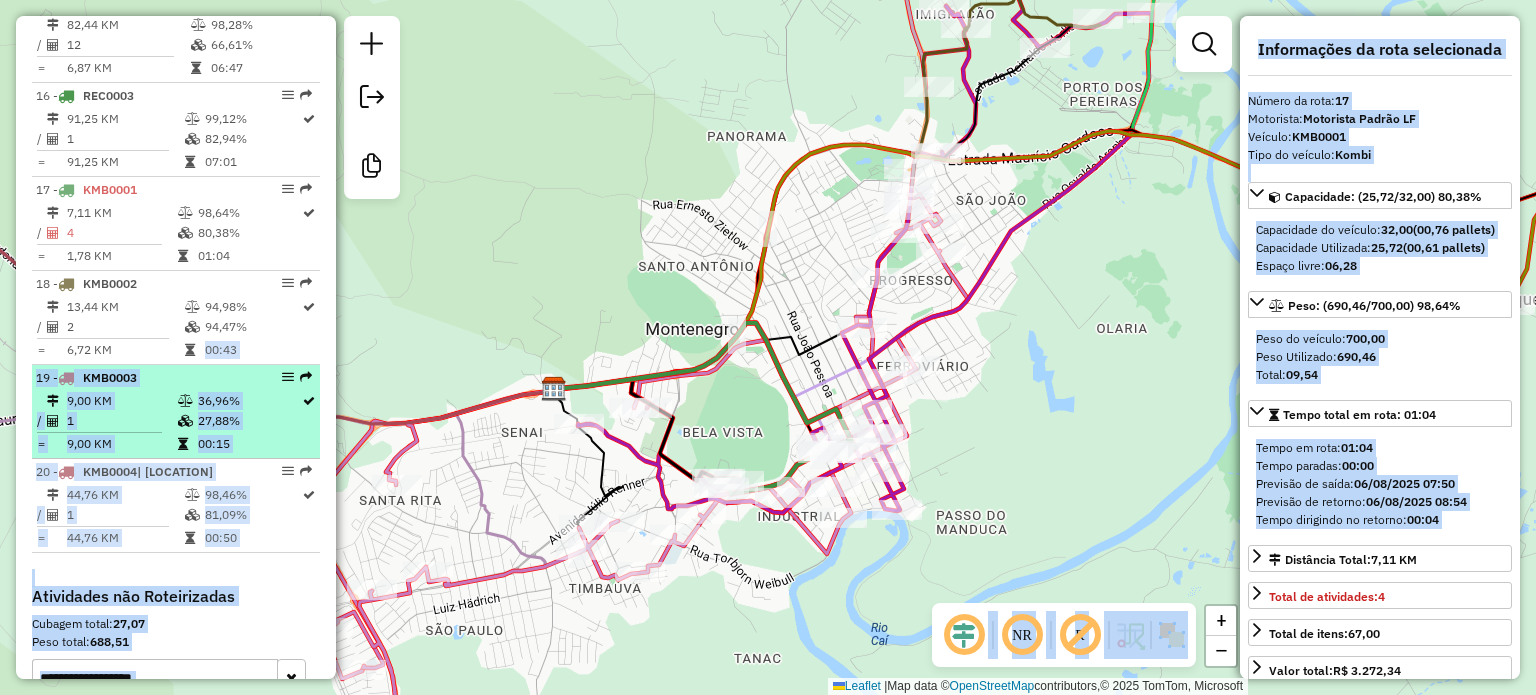 click on "36,96%" at bounding box center (249, 401) 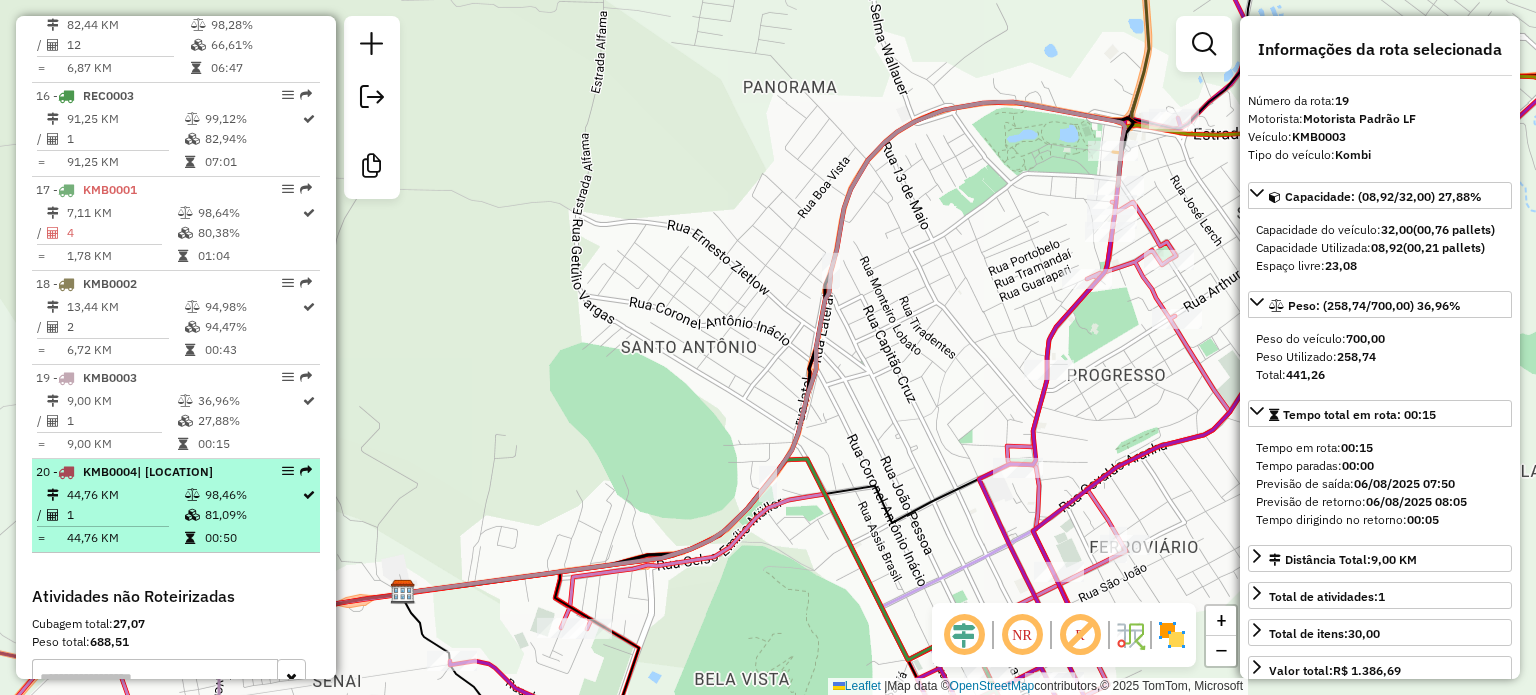 click on "[NUMBER] -     [VEHICLE_PLATE] | [LOCATION]" at bounding box center (142, 472) 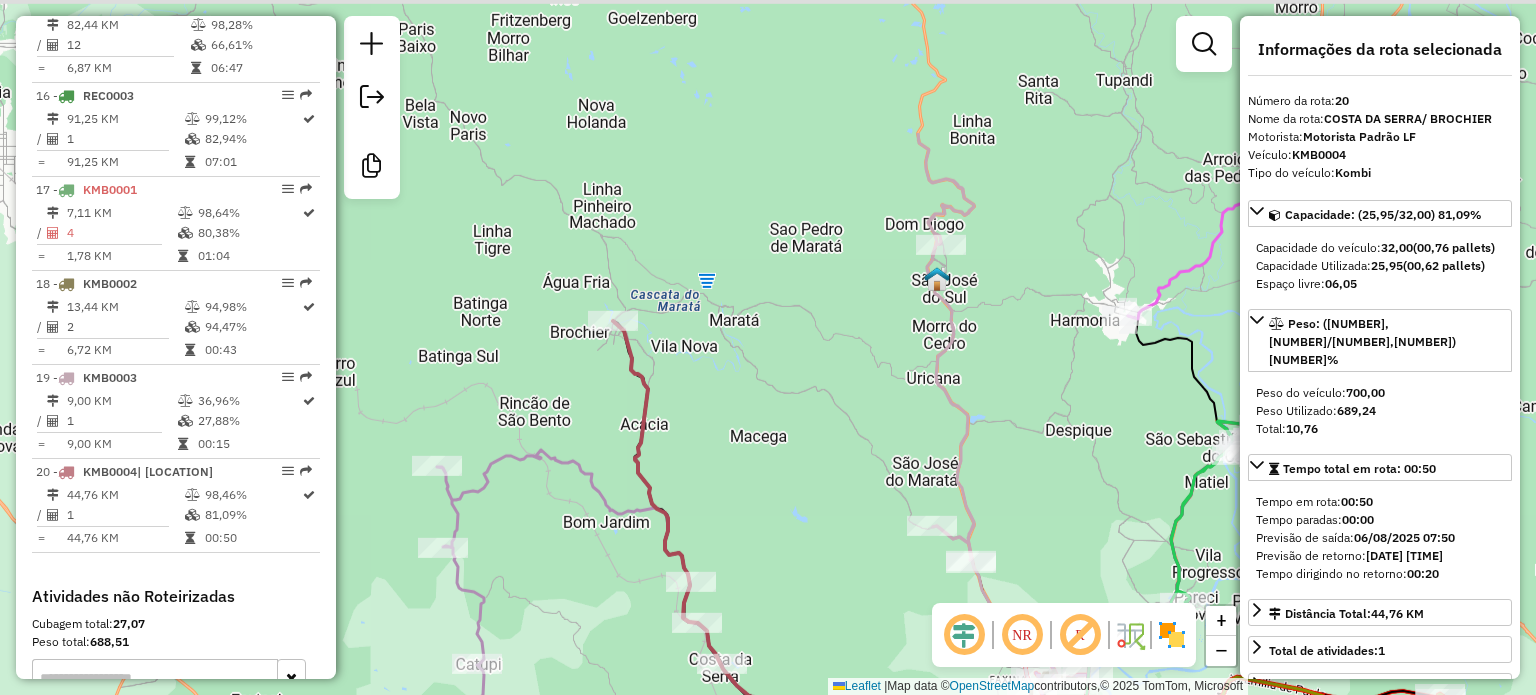 drag, startPoint x: 888, startPoint y: 262, endPoint x: 847, endPoint y: 479, distance: 220.83931 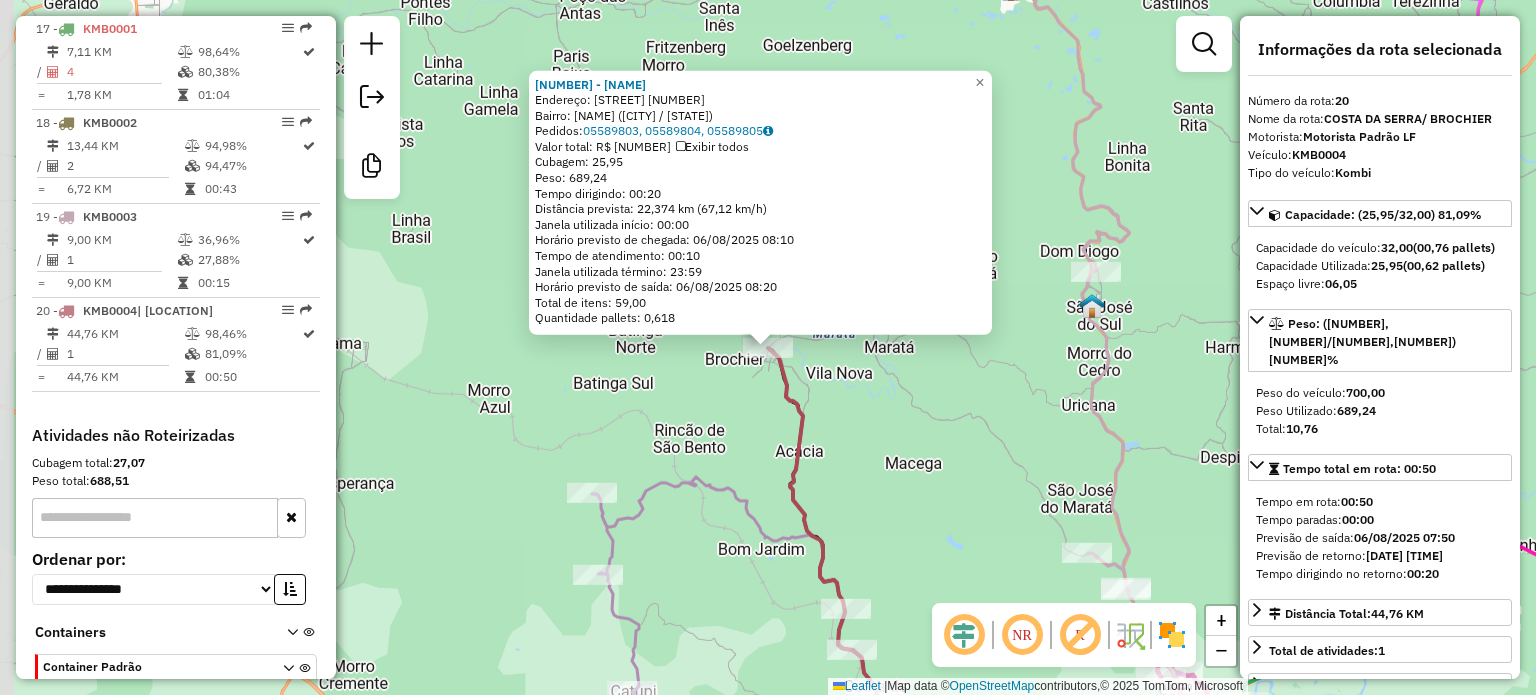 scroll, scrollTop: 2456, scrollLeft: 0, axis: vertical 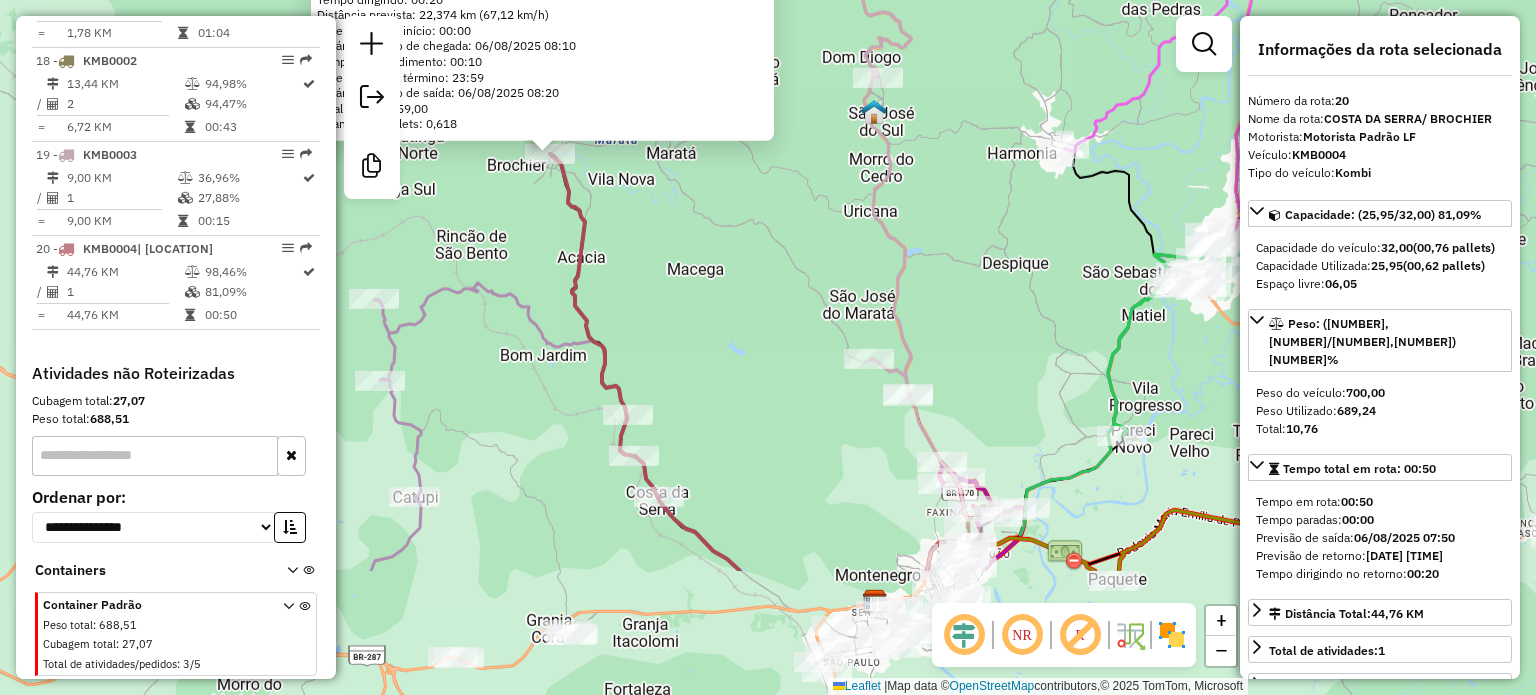 drag, startPoint x: 912, startPoint y: 409, endPoint x: 740, endPoint y: 339, distance: 185.69868 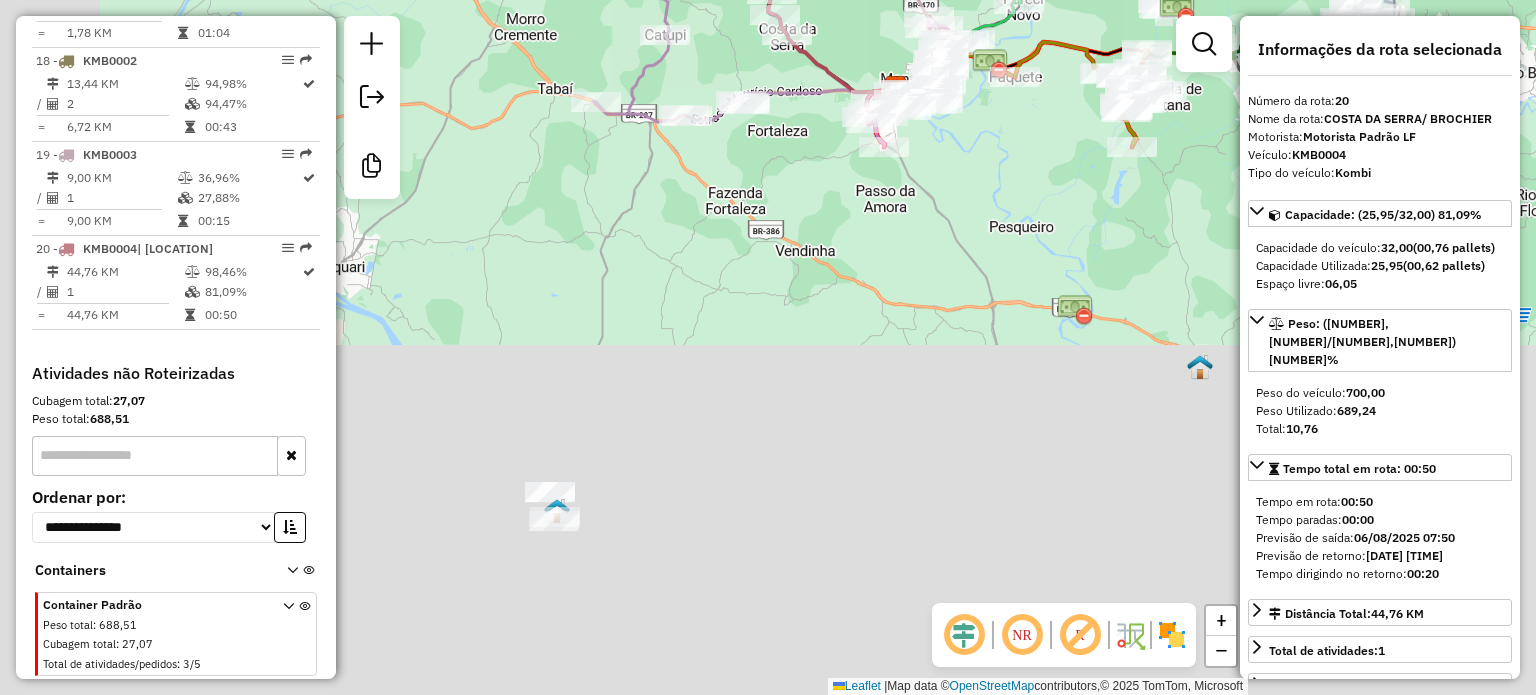 drag, startPoint x: 920, startPoint y: 533, endPoint x: 1044, endPoint y: 152, distance: 400.6707 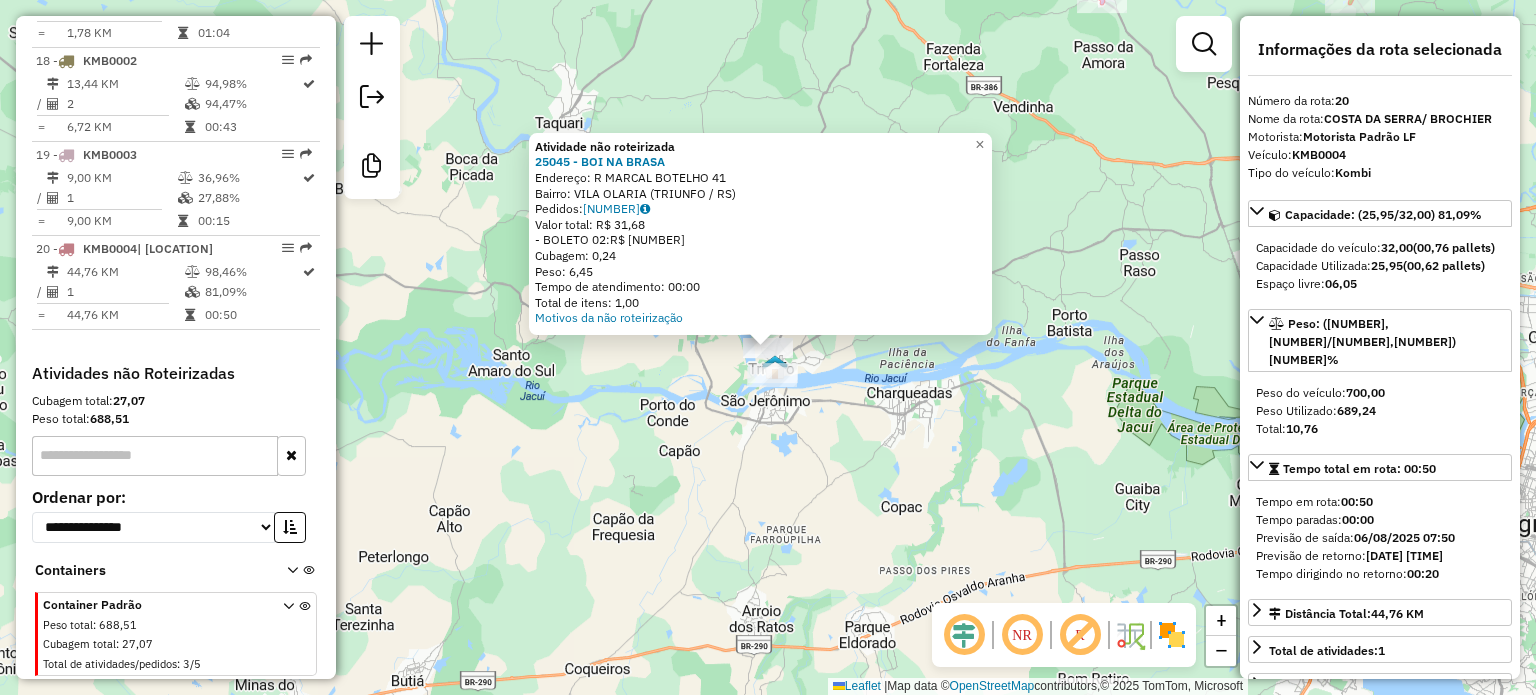 click on "Atividade não roteirizada [NUMBER] - [NAME]  Endereço: [STREET] [NUMBER]   Bairro: [NEIGHBORHOOD] ([CITY] / RS)   Pedidos:  [ORDER_ID]   Valor total: R$ 31,68   - BOLETO 02:  R$ 31,68   Cubagem: 0,24   Peso: 6,45   Tempo de atendimento: 00:00   Total de itens: 1,00  Motivos da não roteirização × Janela de atendimento Grade de atendimento Capacidade Transportadoras Veículos Cliente Pedidos  Rotas Selecione os dias de semana para filtrar as janelas de atendimento  Seg   Ter   Qua   Qui   Sex   Sáb   Dom  Informe o período da janela de atendimento: De: Até:  Filtrar exatamente a janela do cliente  Considerar janela de atendimento padrão  Selecione os dias de semana para filtrar as grades de atendimento  Seg   Ter   Qua   Qui   Sex   Sáb   Dom   Considerar clientes sem dia de atendimento cadastrado  Clientes fora do dia de atendimento selecionado Filtrar as atividades entre os valores definidos abaixo:  Peso mínimo:   Peso máximo:   Cubagem mínima:   Cubagem máxima:   De:   Até:   De:   Até:   +" 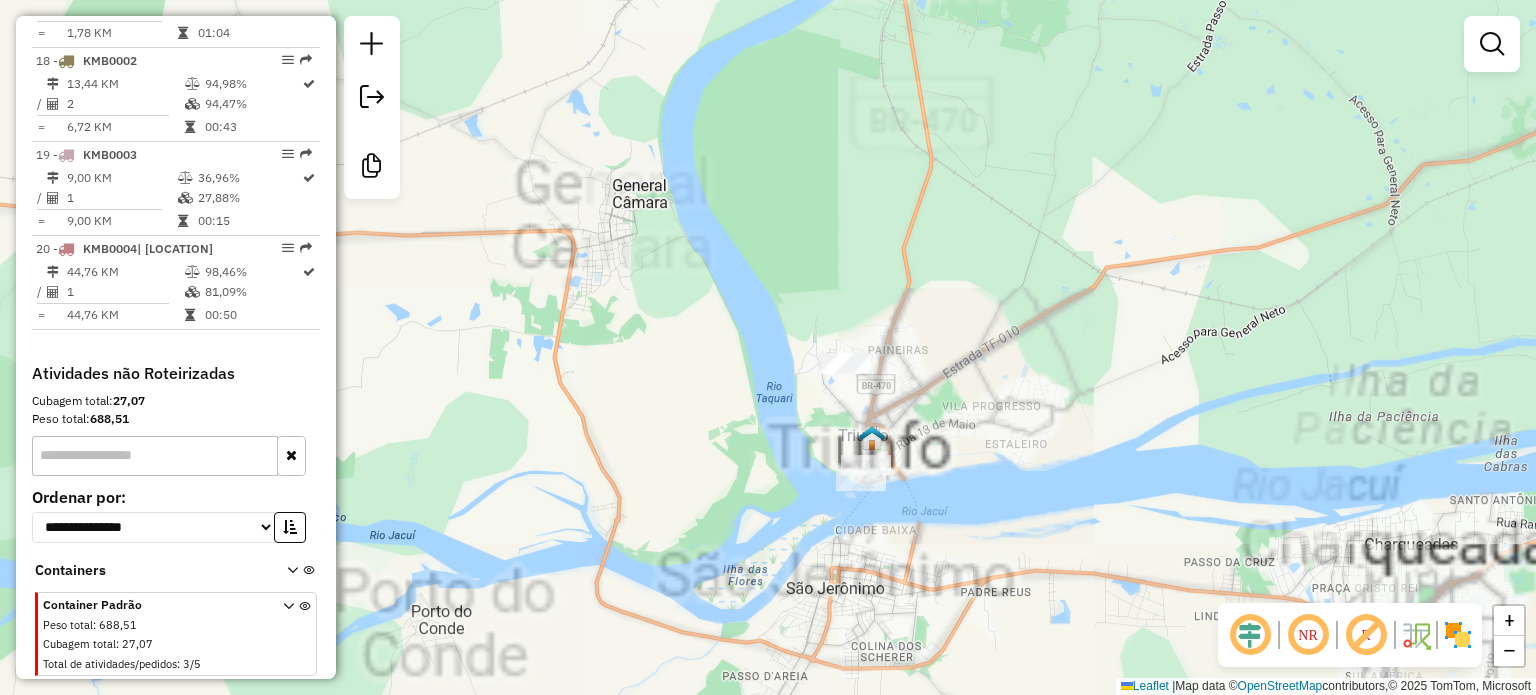 click 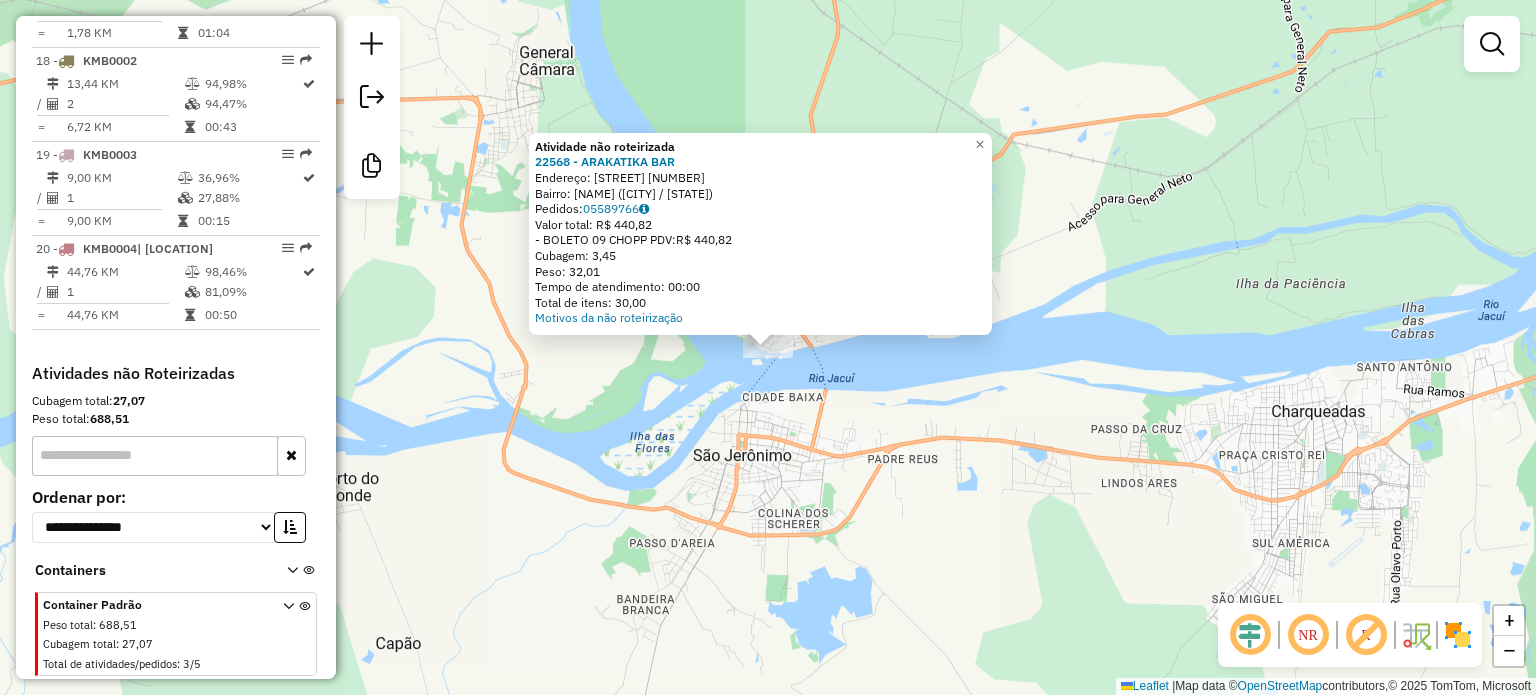 click on "Atividade não roteirizada [NUMBER] - [NAME]  Endereço: [STREET] [NUMBER]   Bairro: [NEIGHBORHOOD] ([CITY] / RS)   Pedidos:  [ORDER_ID]   Valor total: R$ 440,82   - BOLETO 09 CHOPP PDV:  R$ 440,82   Cubagem: 3,45   Peso: 32,01   Tempo de atendimento: 00:00   Total de itens: 30,00  Motivos da não roteirização × Janela de atendimento Grade de atendimento Capacidade Transportadoras Veículos Cliente Pedidos  Rotas Selecione os dias de semana para filtrar as janelas de atendimento  Seg   Ter   Qua   Qui   Sex   Sáb   Dom  Informe o período da janela de atendimento: De: Até:  Filtrar exatamente a janela do cliente  Considerar janela de atendimento padrão  Selecione os dias de semana para filtrar as grades de atendimento  Seg   Ter   Qua   Qui   Sex   Sáb   Dom   Considerar clientes sem dia de atendimento cadastrado  Clientes fora do dia de atendimento selecionado Filtrar as atividades entre os valores definidos abaixo:  Peso mínimo:   Peso máximo:   Cubagem mínima:   Cubagem máxima:   De:   Até:" 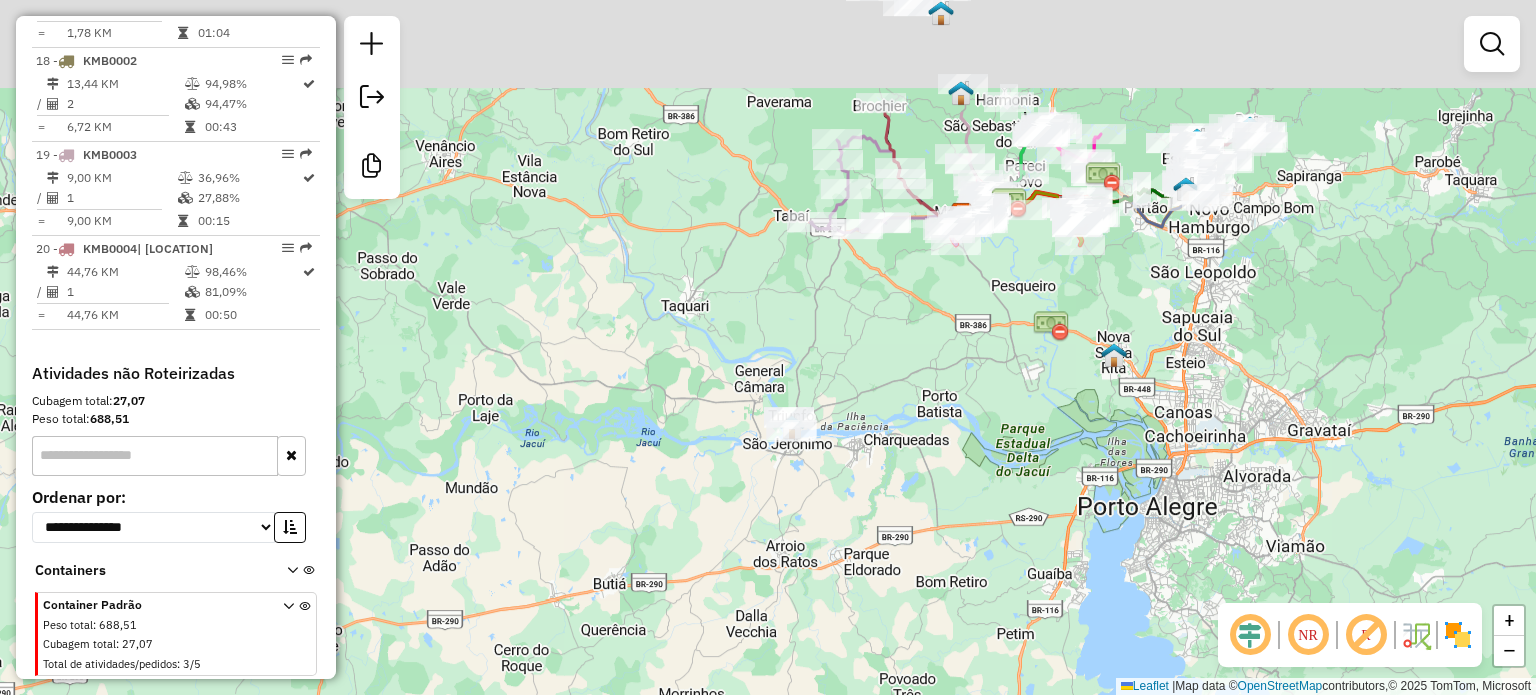 drag, startPoint x: 928, startPoint y: 222, endPoint x: 727, endPoint y: 615, distance: 441.41818 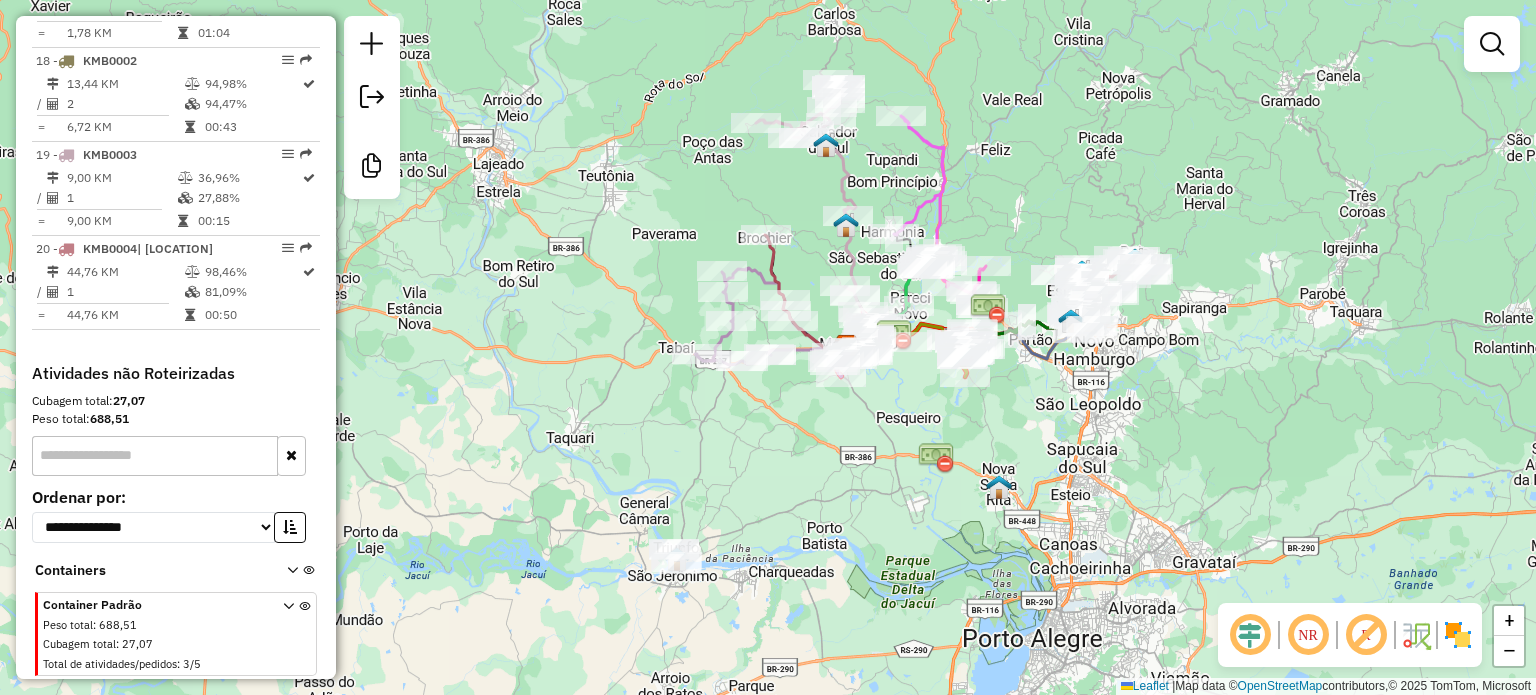 drag, startPoint x: 760, startPoint y: 583, endPoint x: 764, endPoint y: 495, distance: 88.09086 